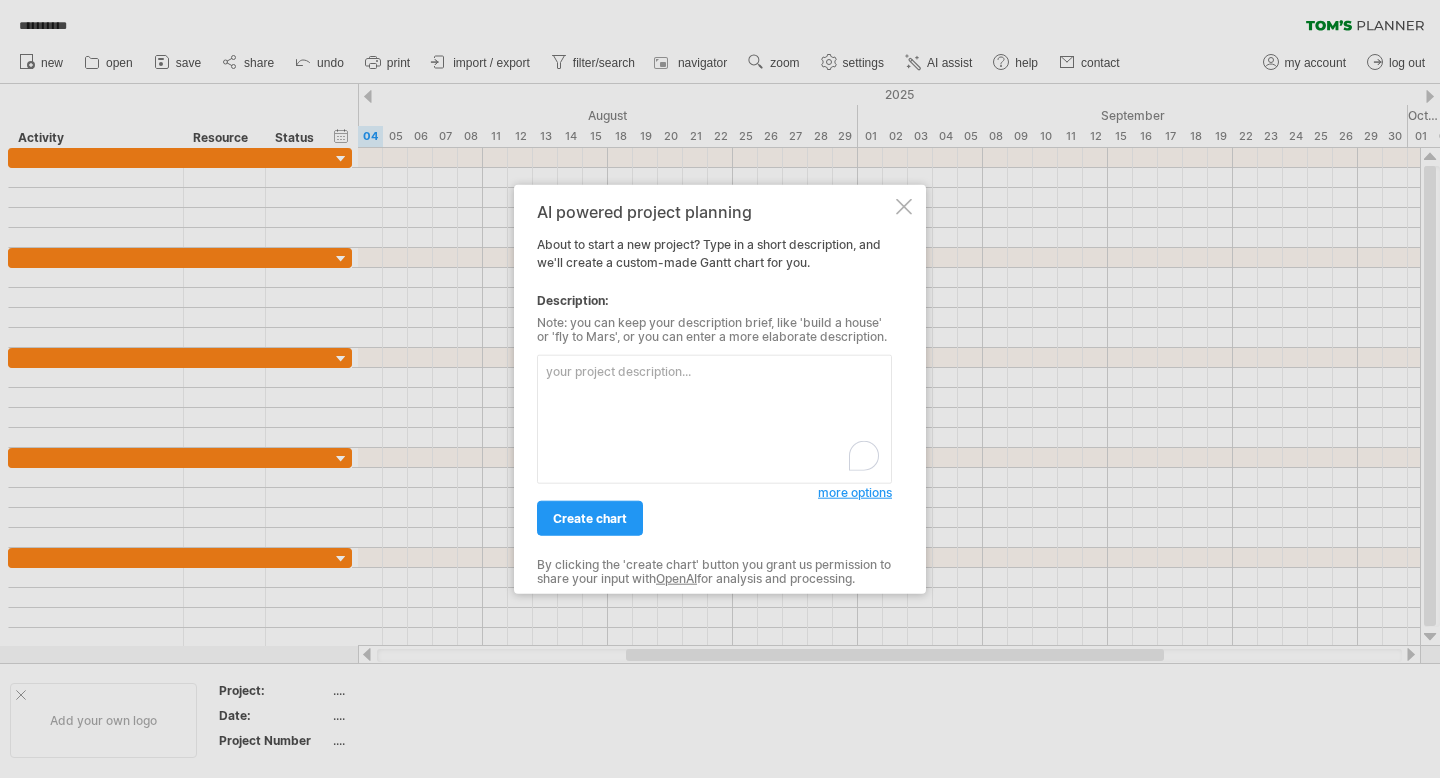 scroll, scrollTop: 0, scrollLeft: 0, axis: both 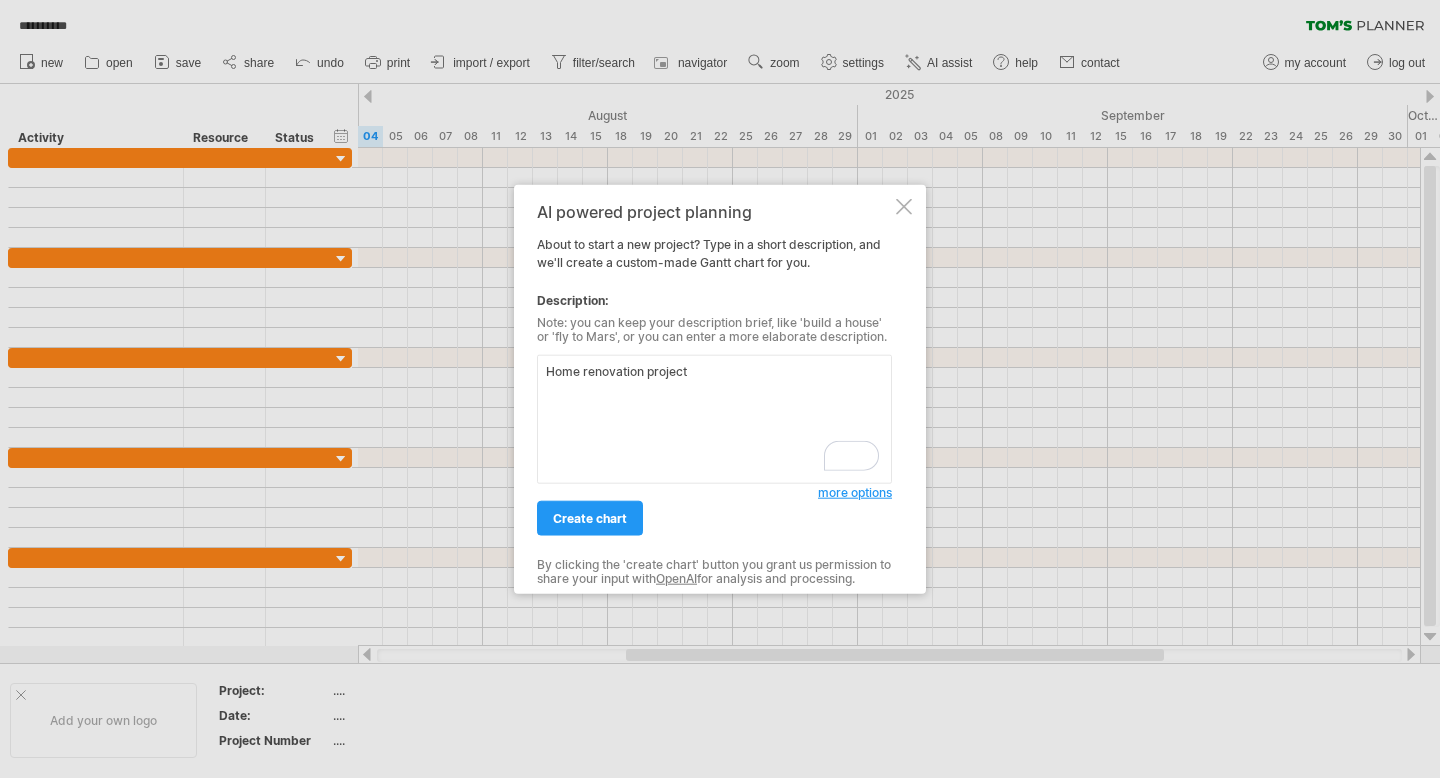 paste on "Set up utilities
Change locks
Initial house walkthrough
Clean out basement
Remove carpets (downstairs)
Remove carpets (upstairs)
Rebuild upstairs floor
Sheet new floor structure
Level stairs
Insulate basement (spray foam)
Sand floors (downstairs)
Paint walls
Install flooring (upstairs)
Clean kitchen
Clean bathroom
Redo kitchen
Install powder room (downstairs)
Replace window screens
General house repairs
Replace fascia on addition
Install eavestroughs
Deep clean post-renovation
Inspect HVAC + Replace filters
Check smoke/CO alarms
Pest prevention (basement)" 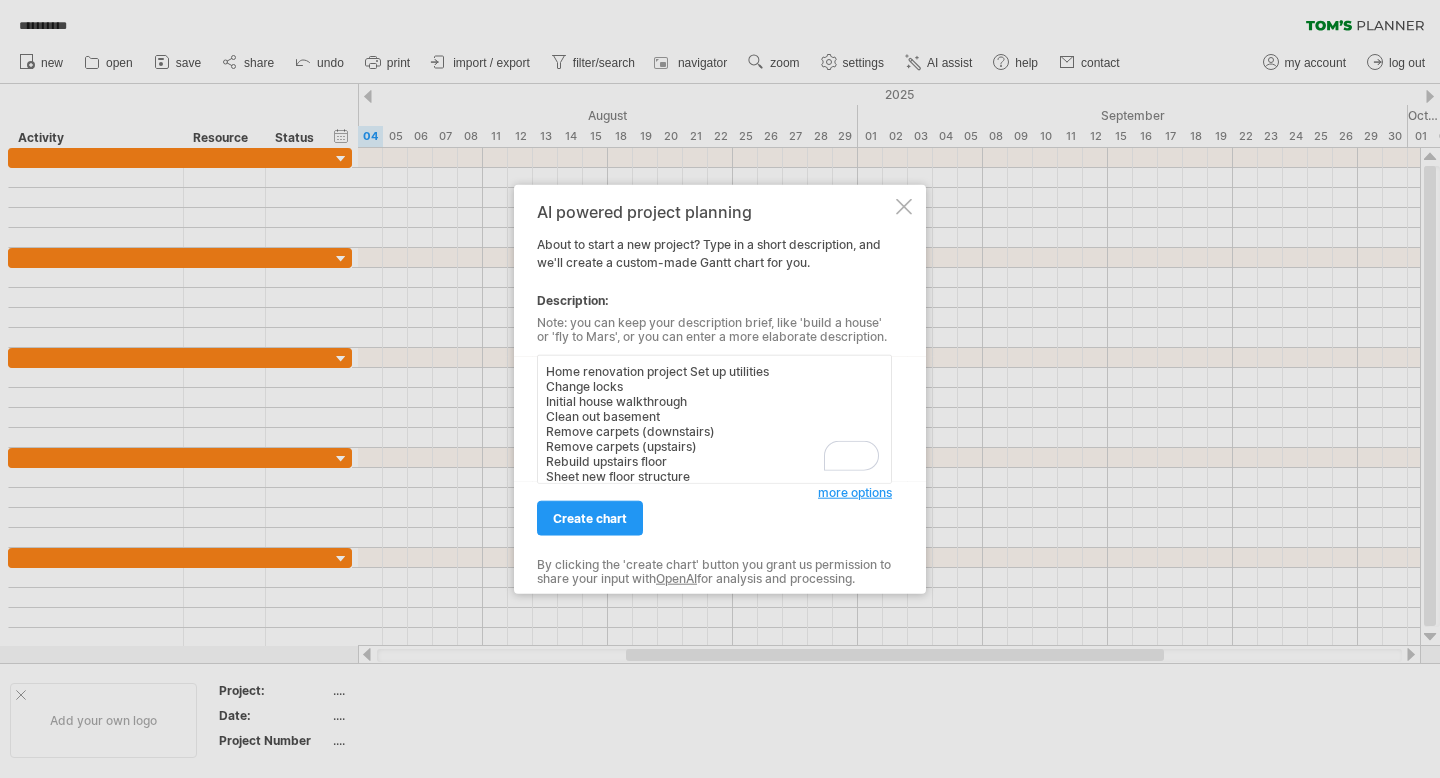 scroll, scrollTop: 257, scrollLeft: 0, axis: vertical 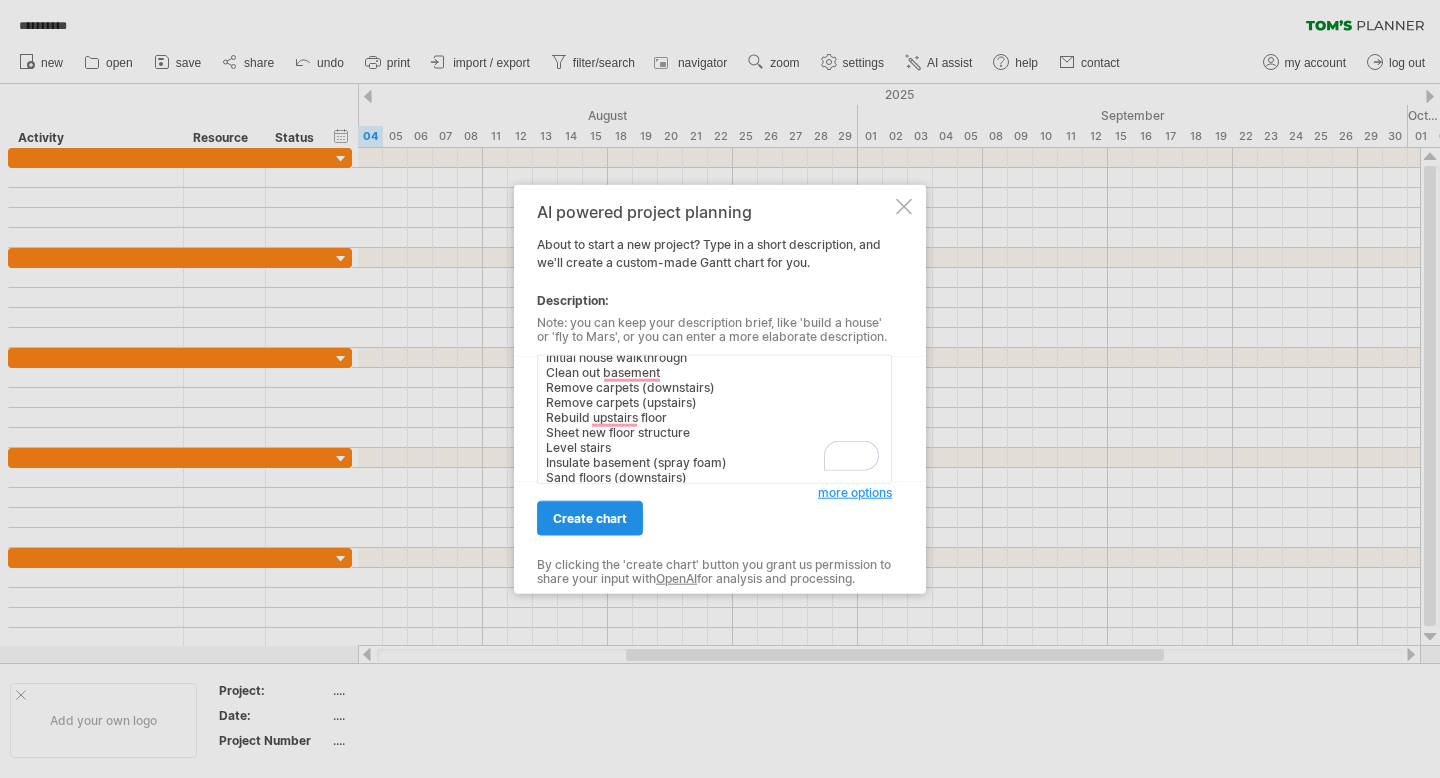 type on "Home renovation project Set up utilities
Change locks
Initial house walkthrough
Clean out basement
Remove carpets (downstairs)
Remove carpets (upstairs)
Rebuild upstairs floor
Sheet new floor structure
Level stairs
Insulate basement (spray foam)
Sand floors (downstairs)
Paint walls
Install flooring (upstairs)
Clean kitchen
Clean bathroom
Redo kitchen
Install powder room (downstairs)
Replace window screens
General house repairs
Replace fascia on addition
Install eavestroughs
Deep clean post-renovation
Inspect HVAC + Replace filters
Check smoke/CO alarms
Pest prevention (basement)" 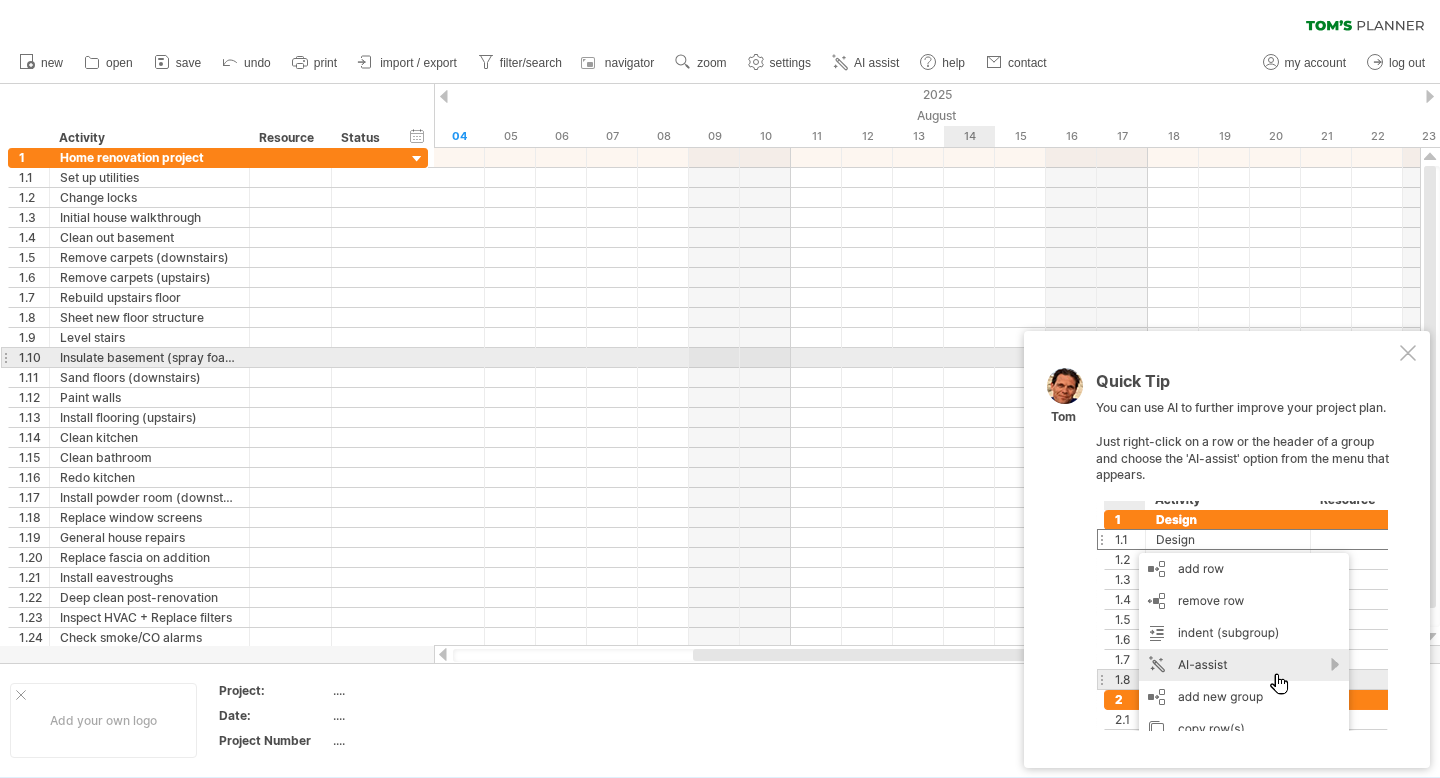 click at bounding box center [1408, 353] 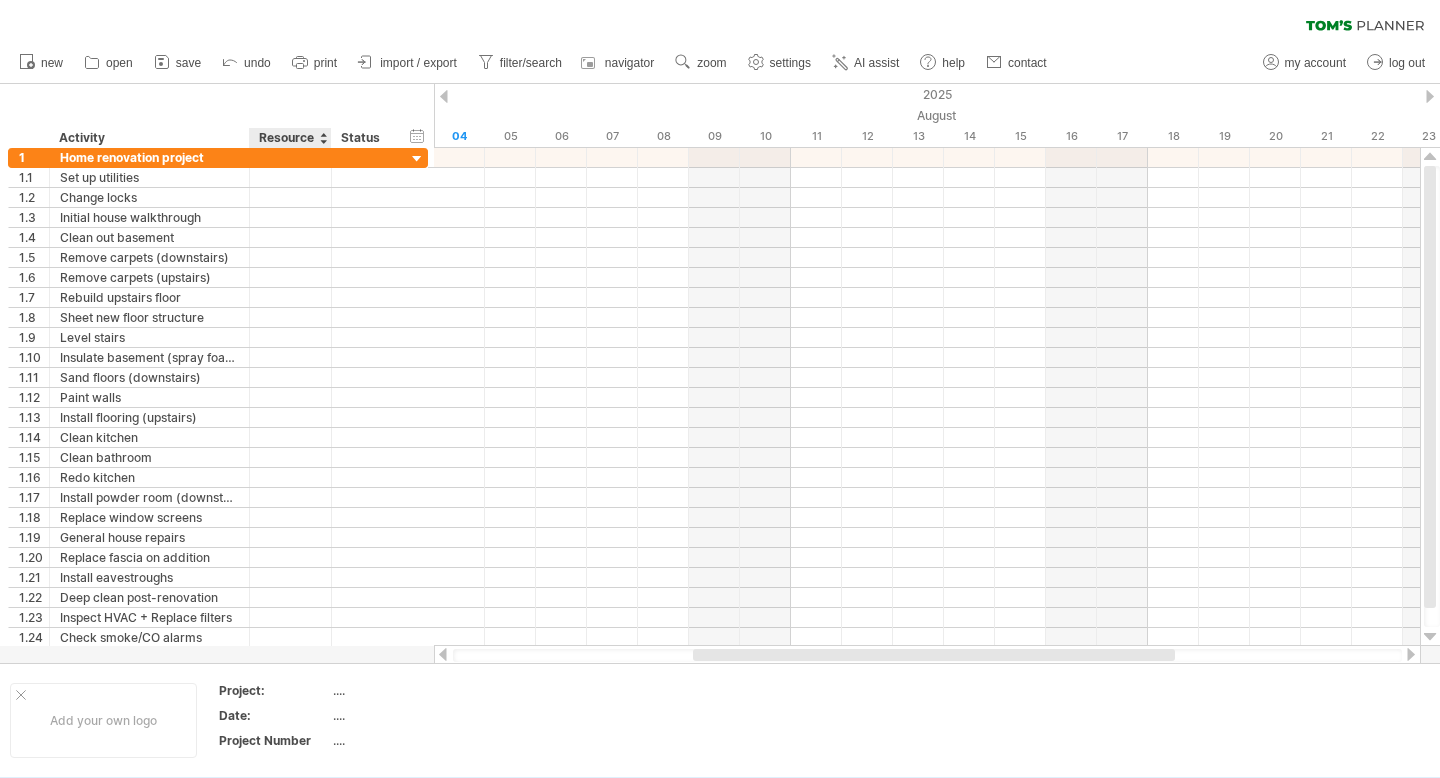click on "Resource" at bounding box center [289, 138] 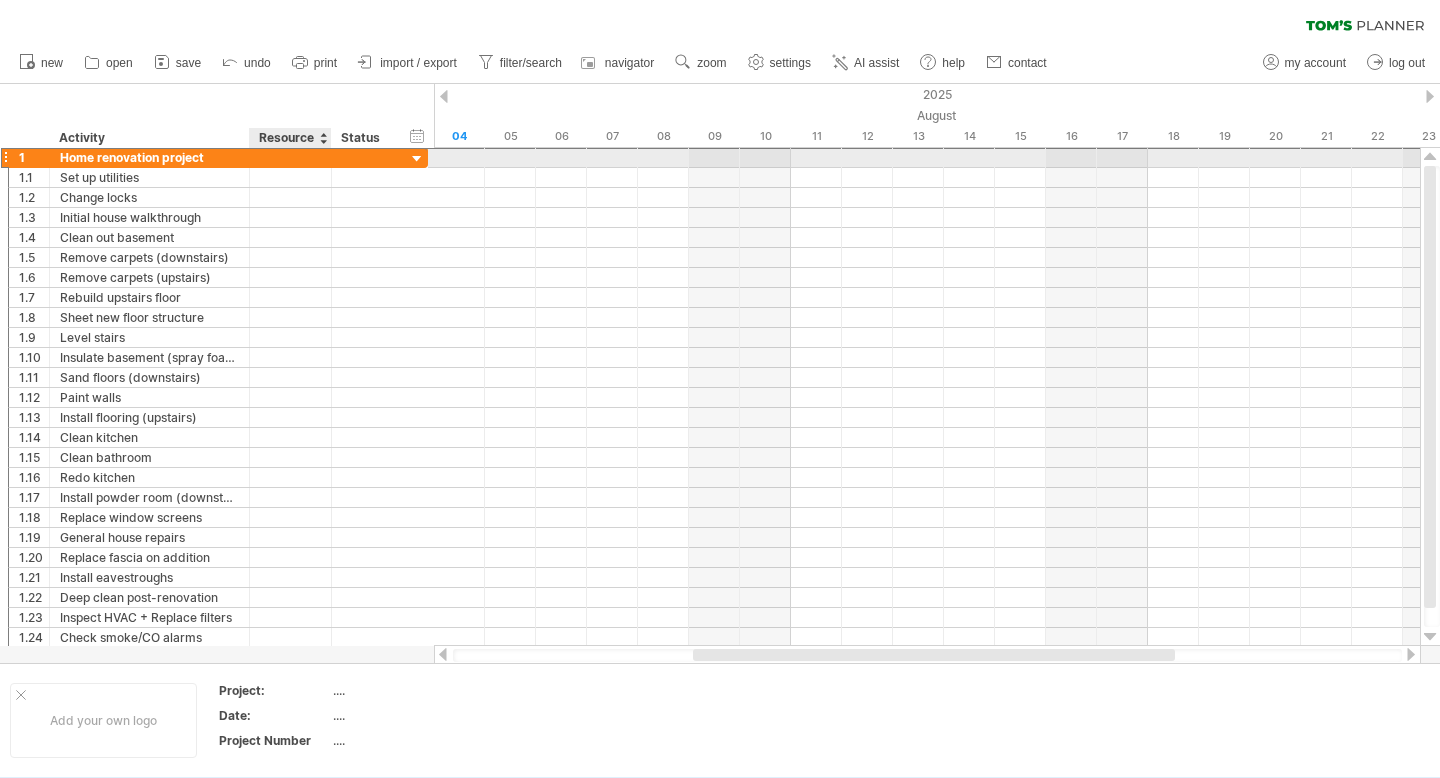 click at bounding box center (290, 157) 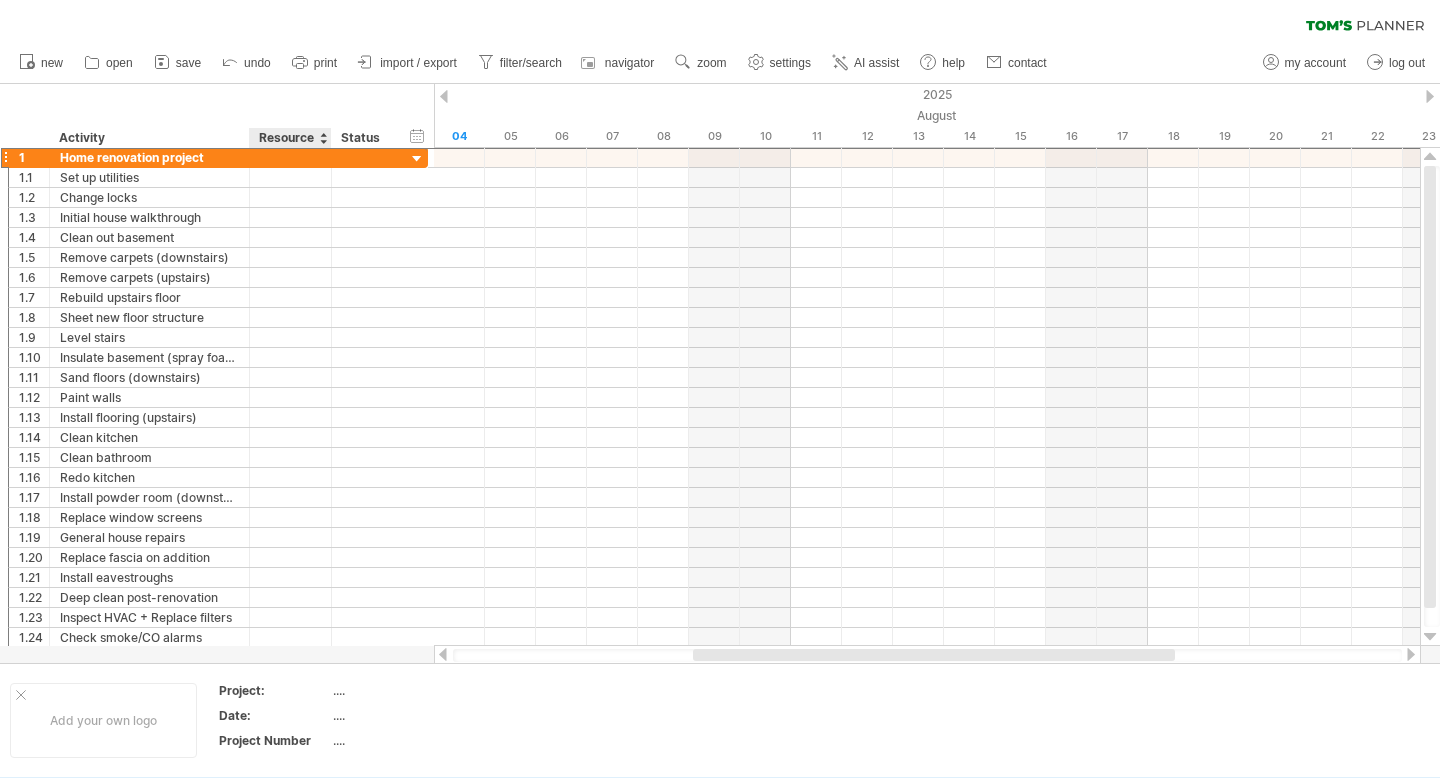 click at bounding box center [330, 138] 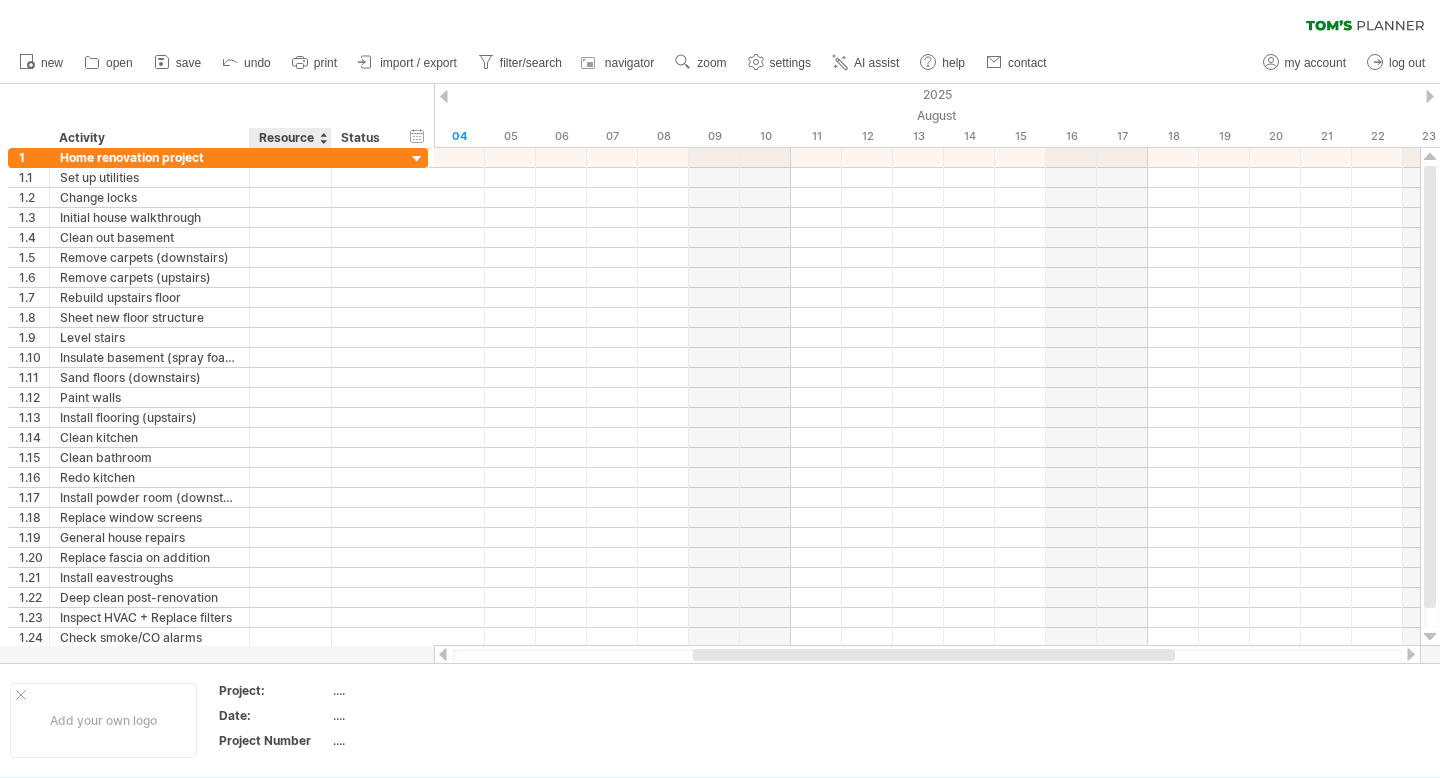 click on "Resource" at bounding box center (289, 138) 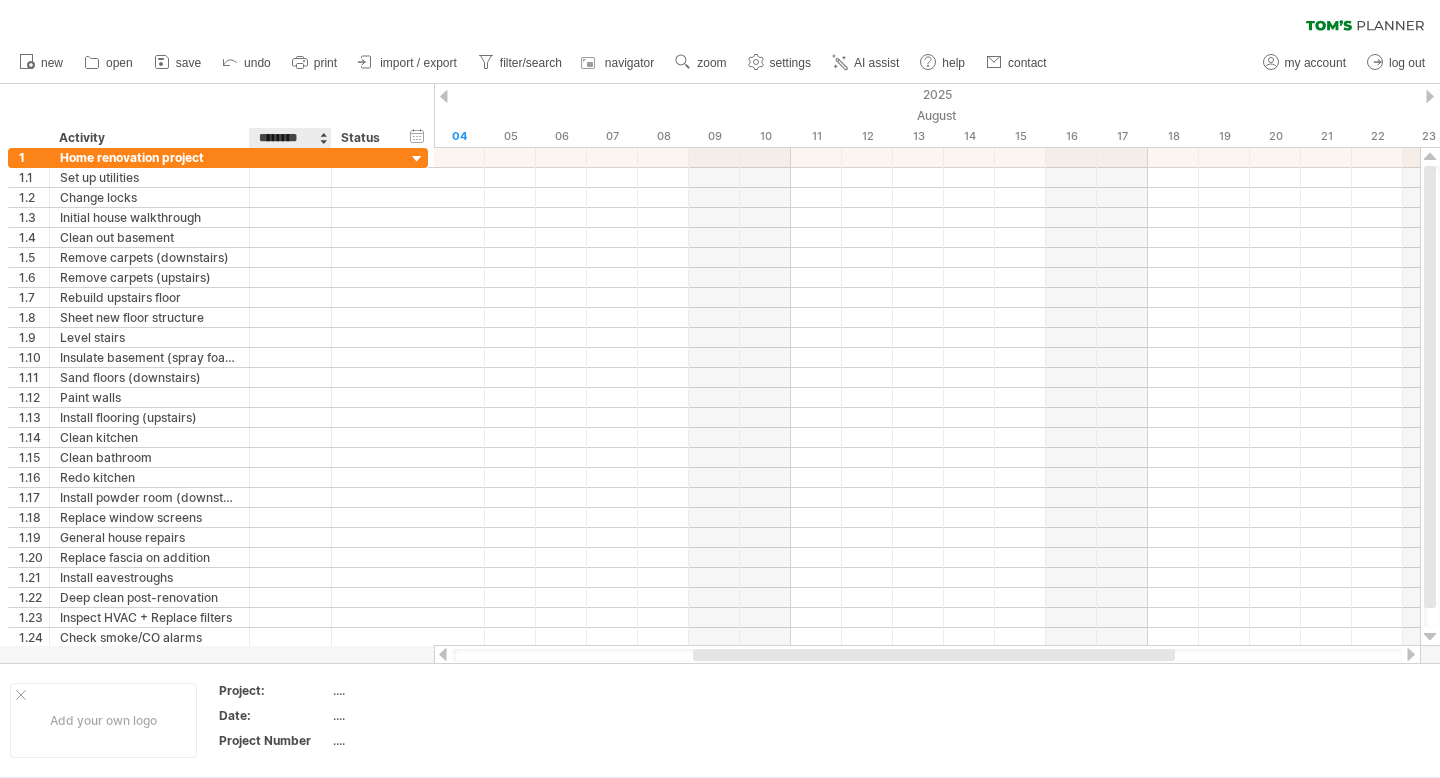click at bounding box center (330, 138) 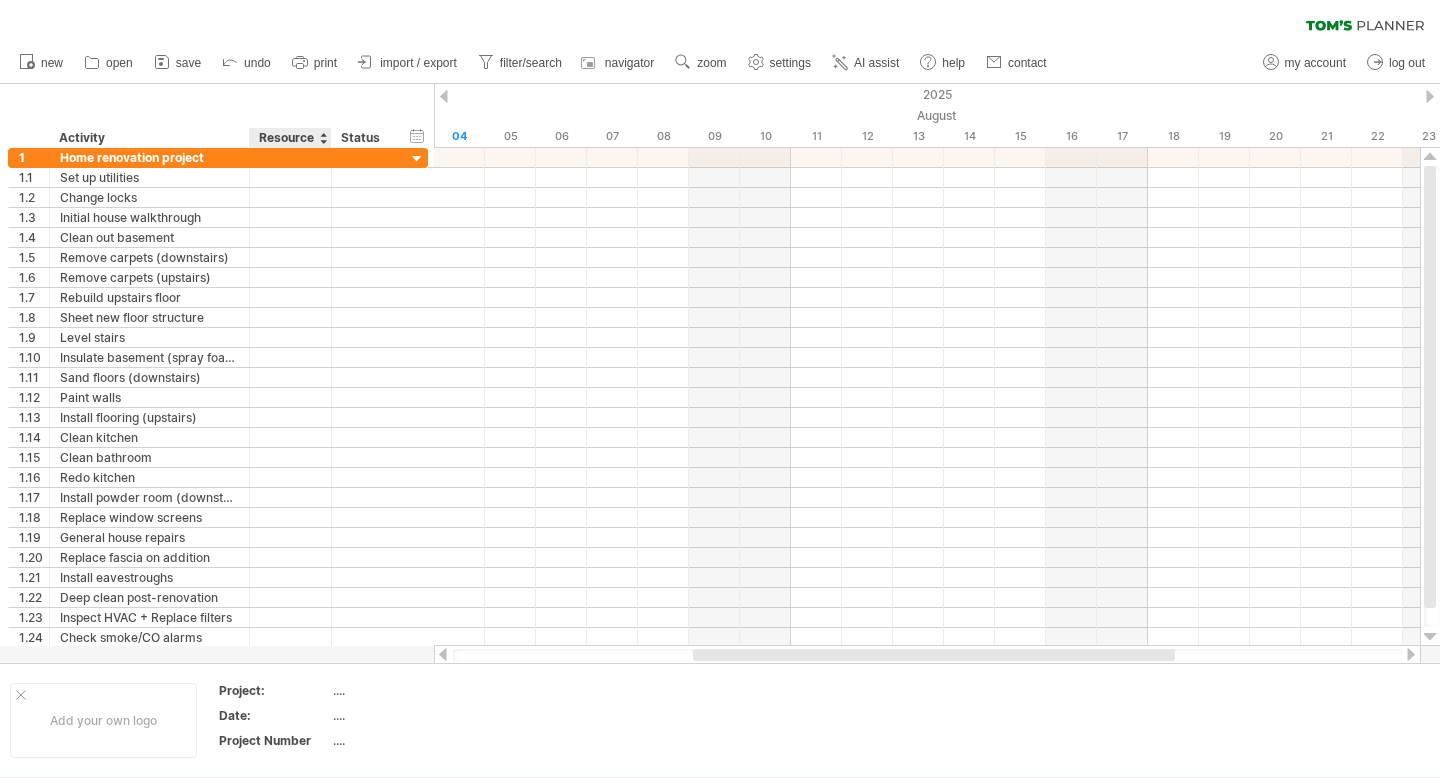 click at bounding box center [323, 138] 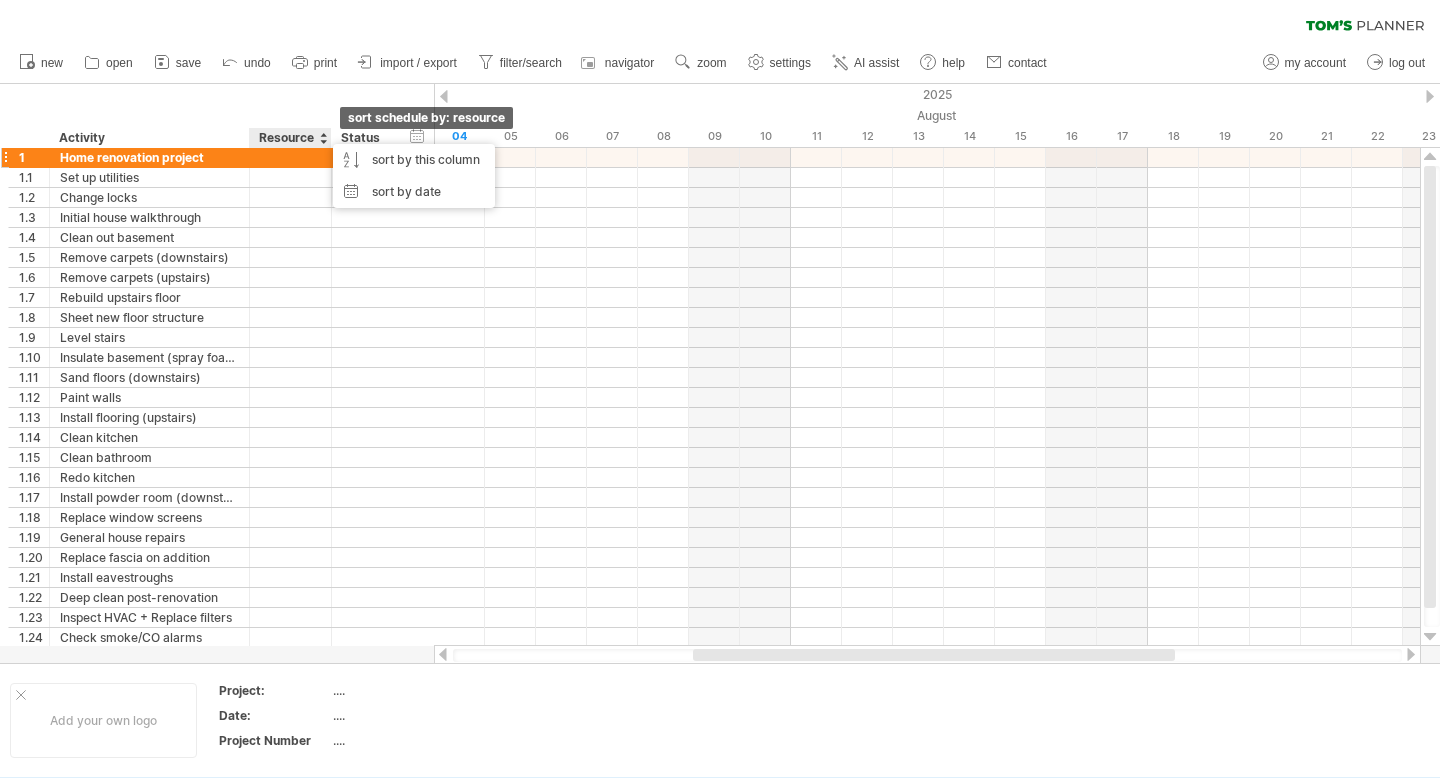 click at bounding box center (290, 157) 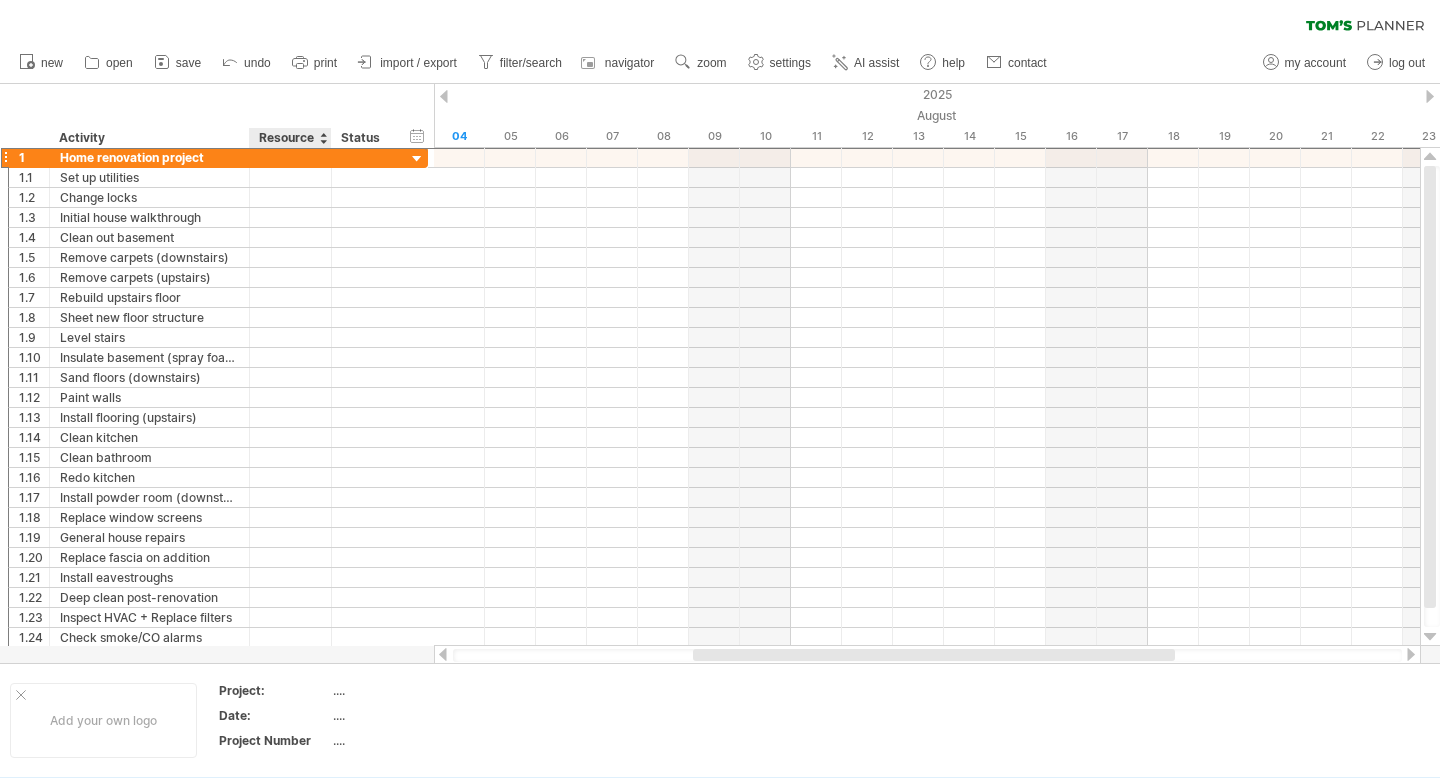 click on "Resource" at bounding box center (289, 138) 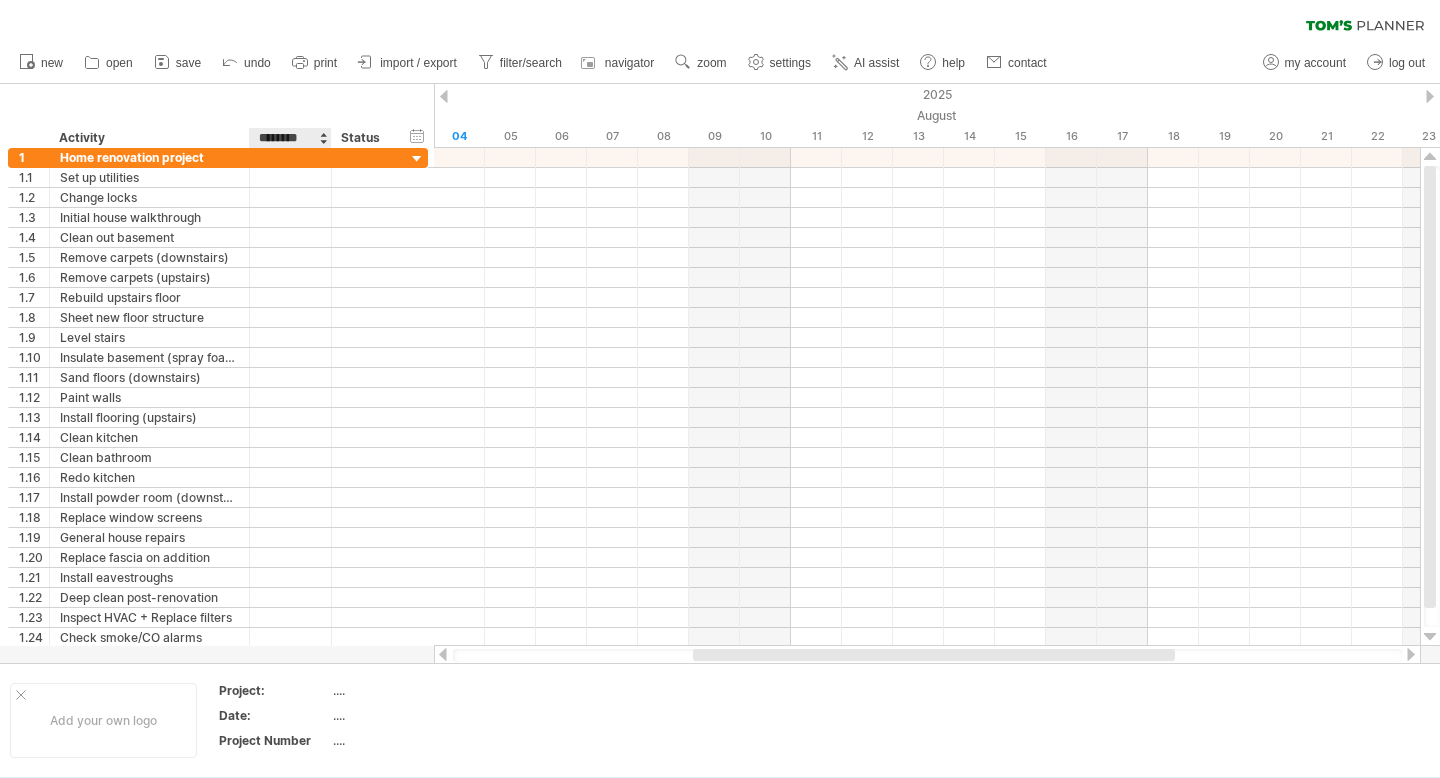 click on "********" at bounding box center [289, 138] 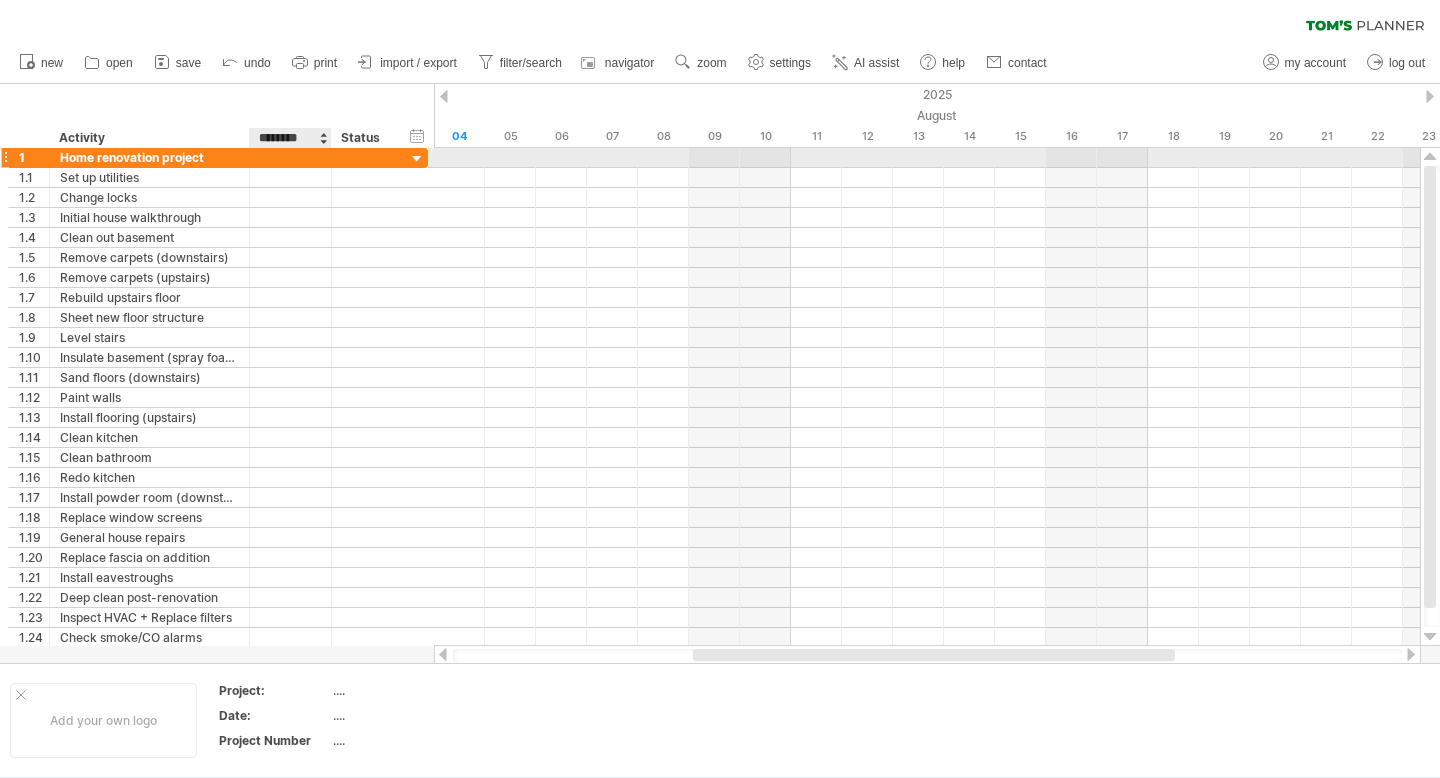 click at bounding box center [290, 157] 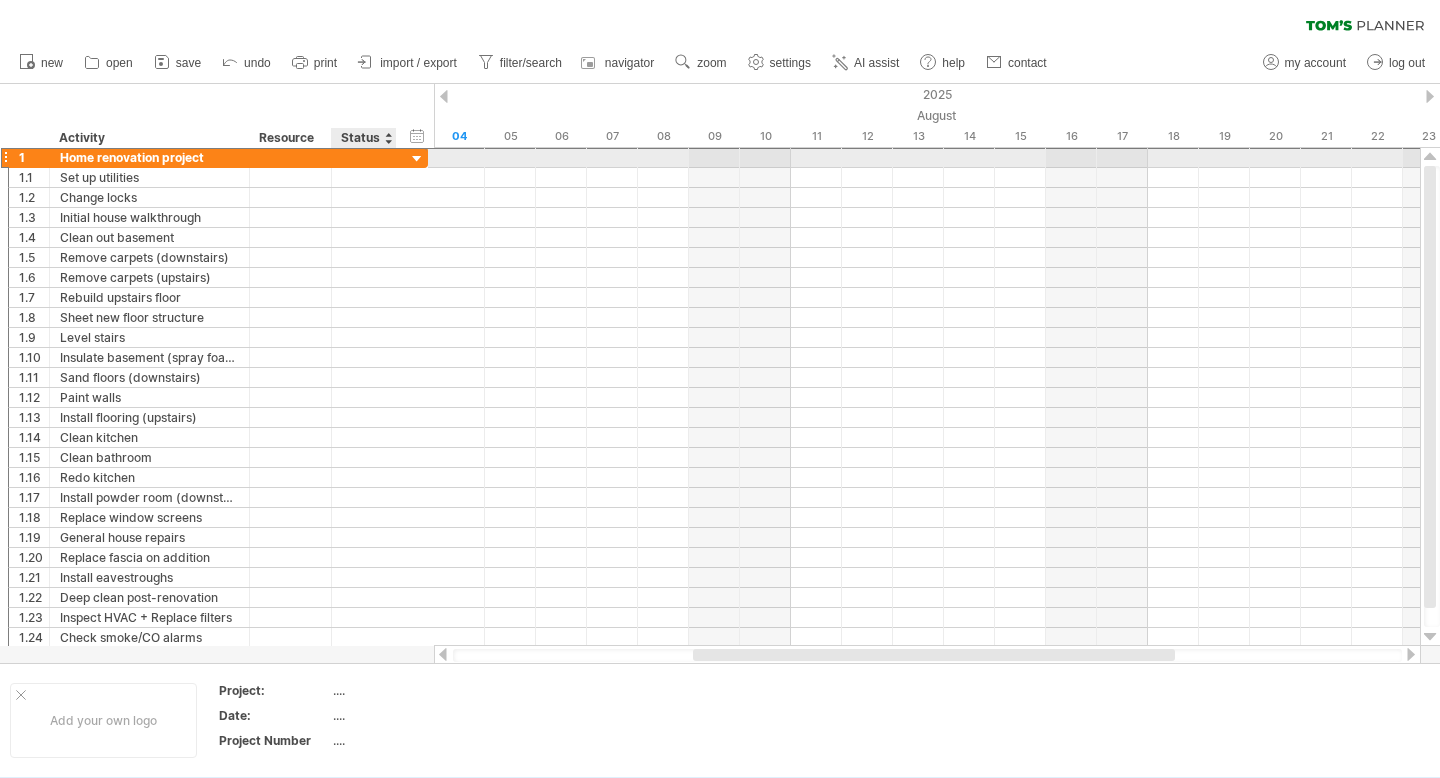 click at bounding box center (364, 157) 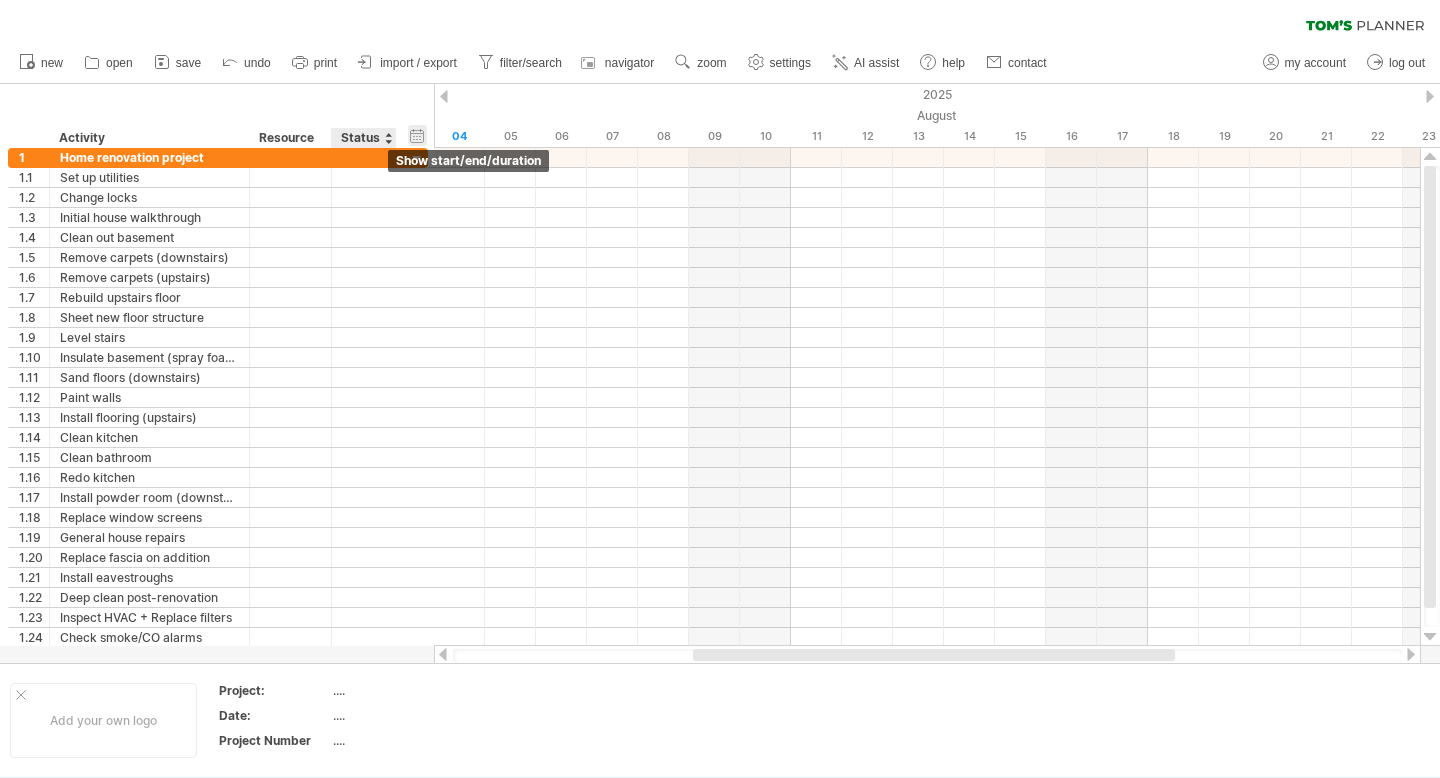 click on "hide start/end/duration show start/end/duration" at bounding box center [417, 135] 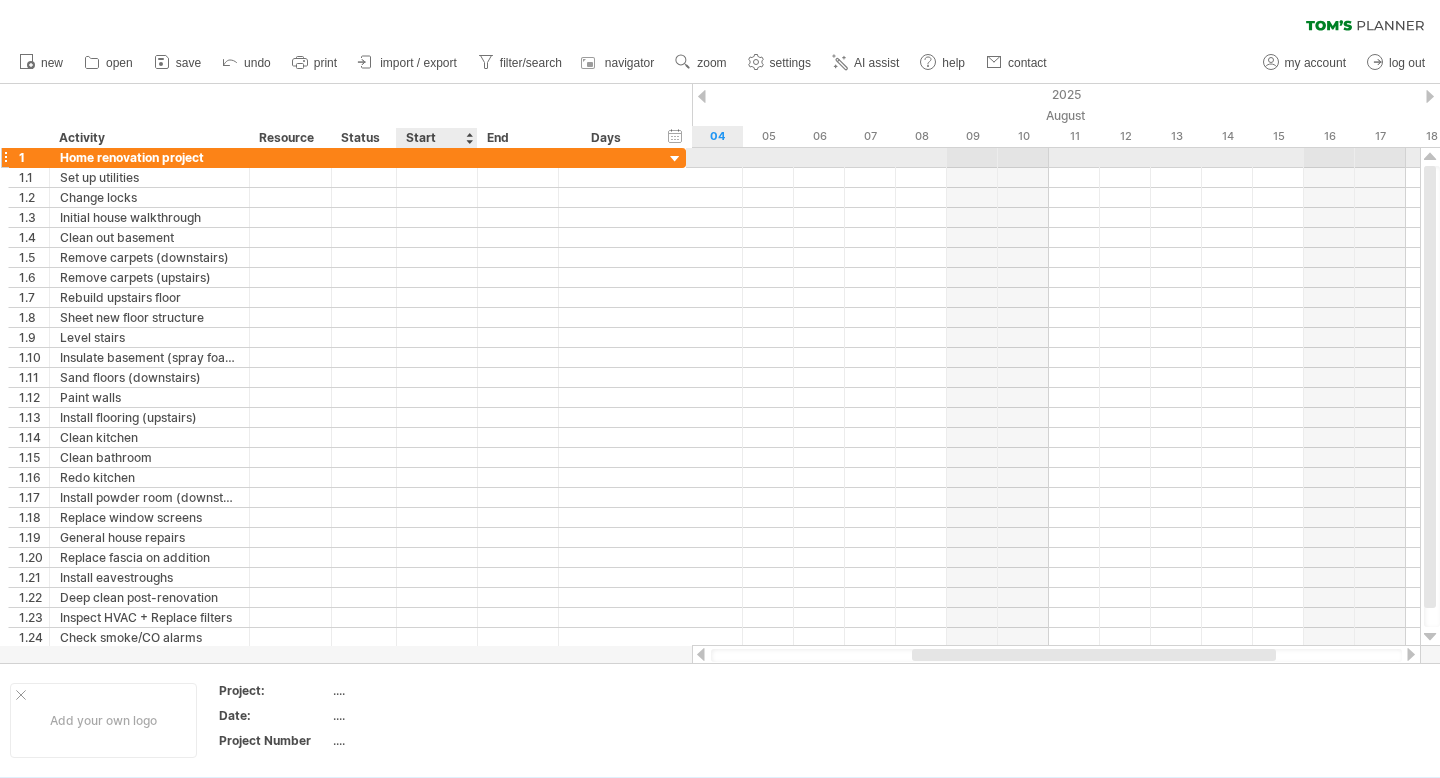 click at bounding box center (437, 157) 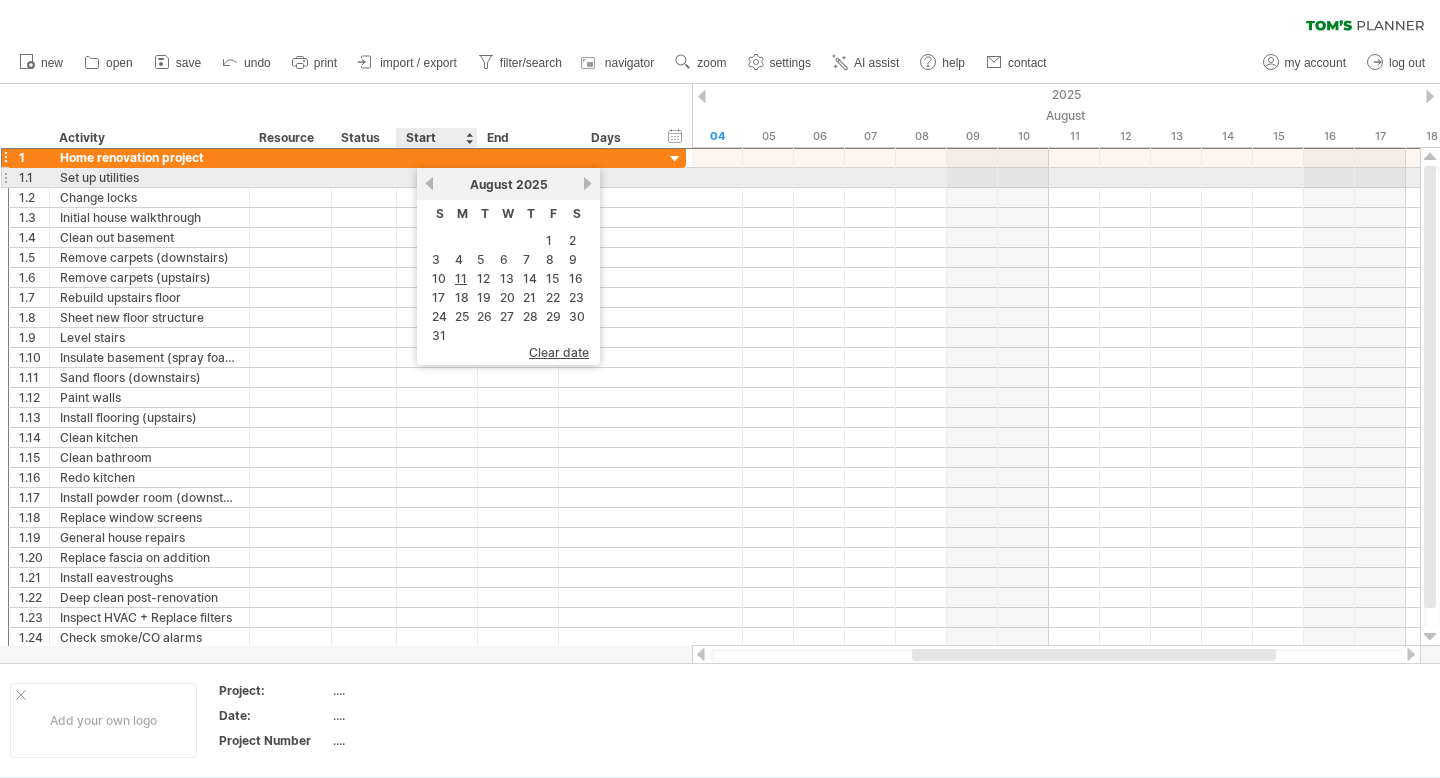 click at bounding box center [437, 177] 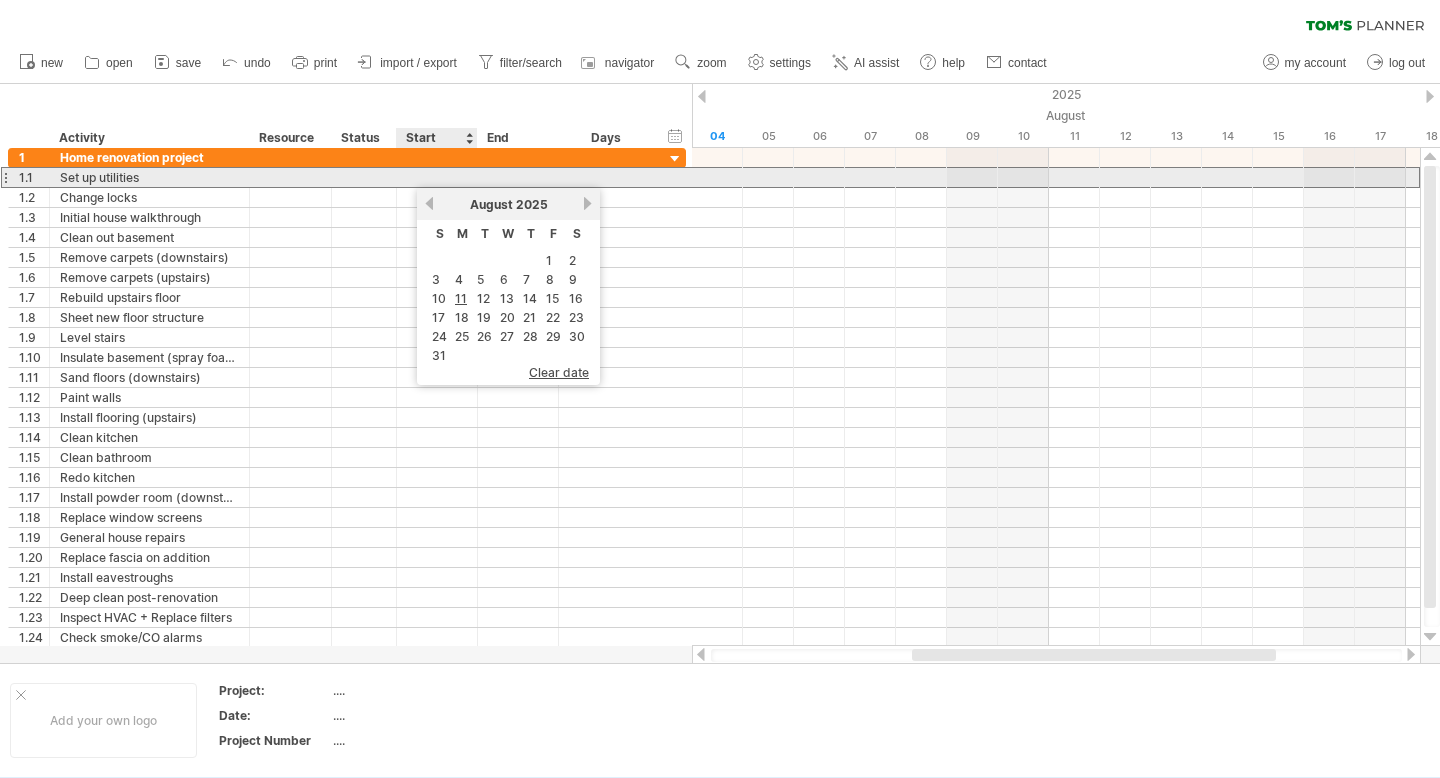 click at bounding box center (437, 177) 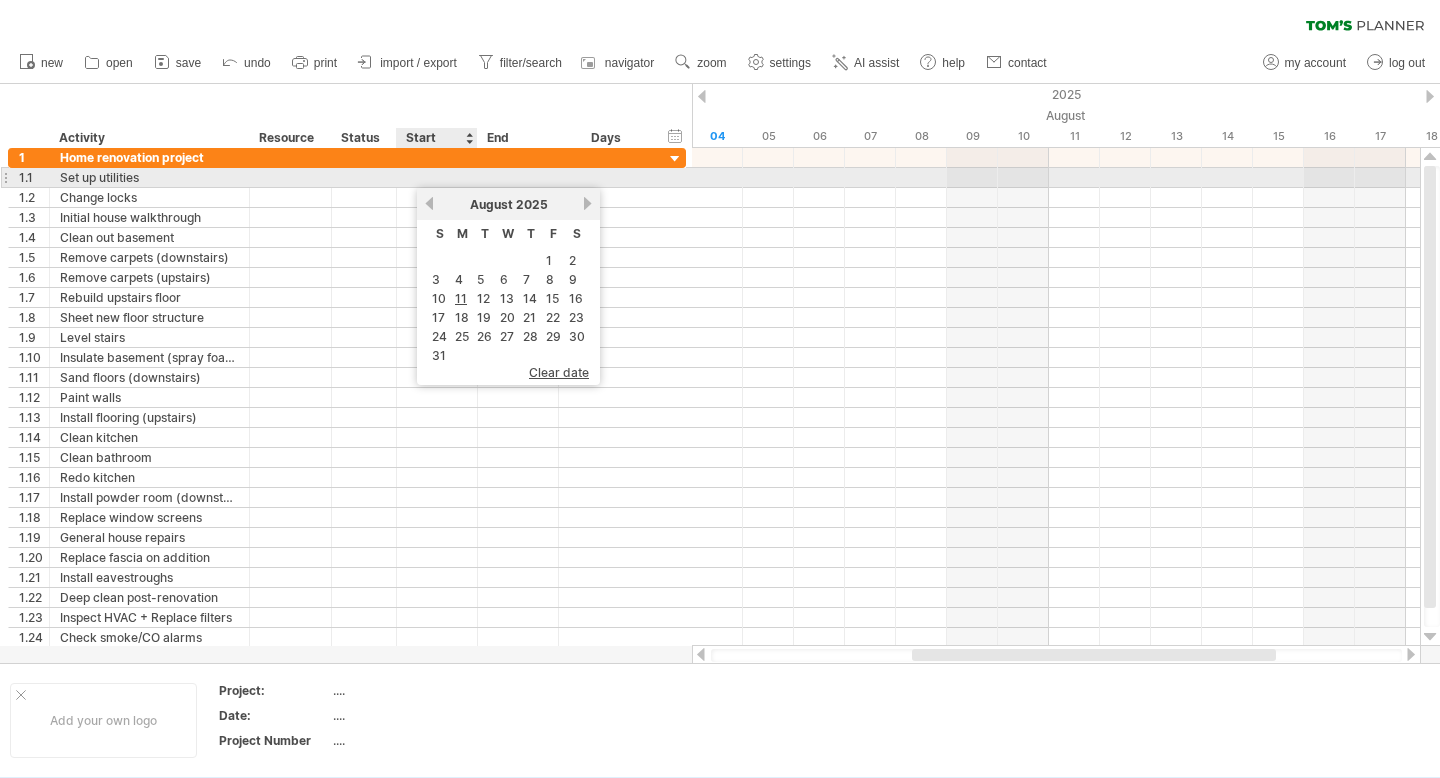 click at bounding box center [437, 177] 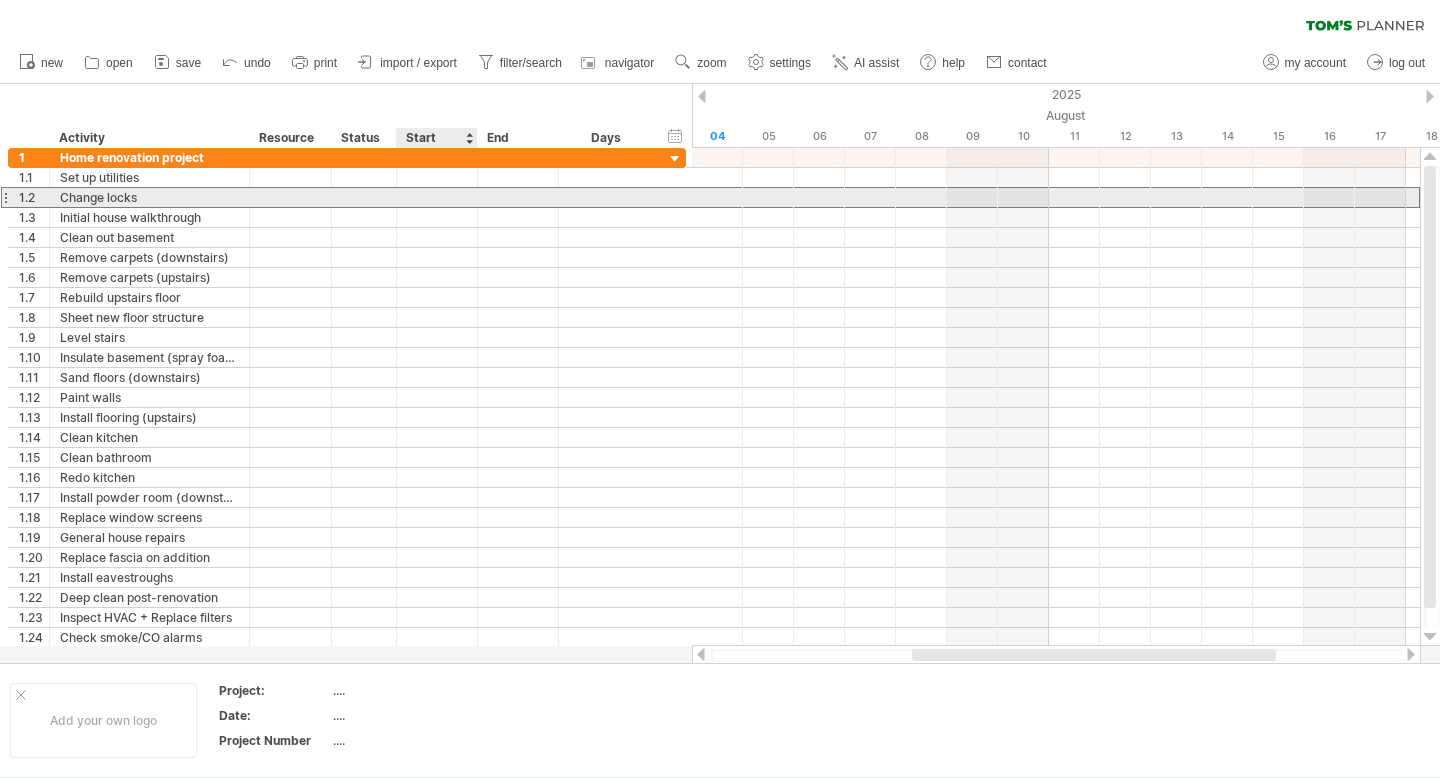 click at bounding box center [437, 197] 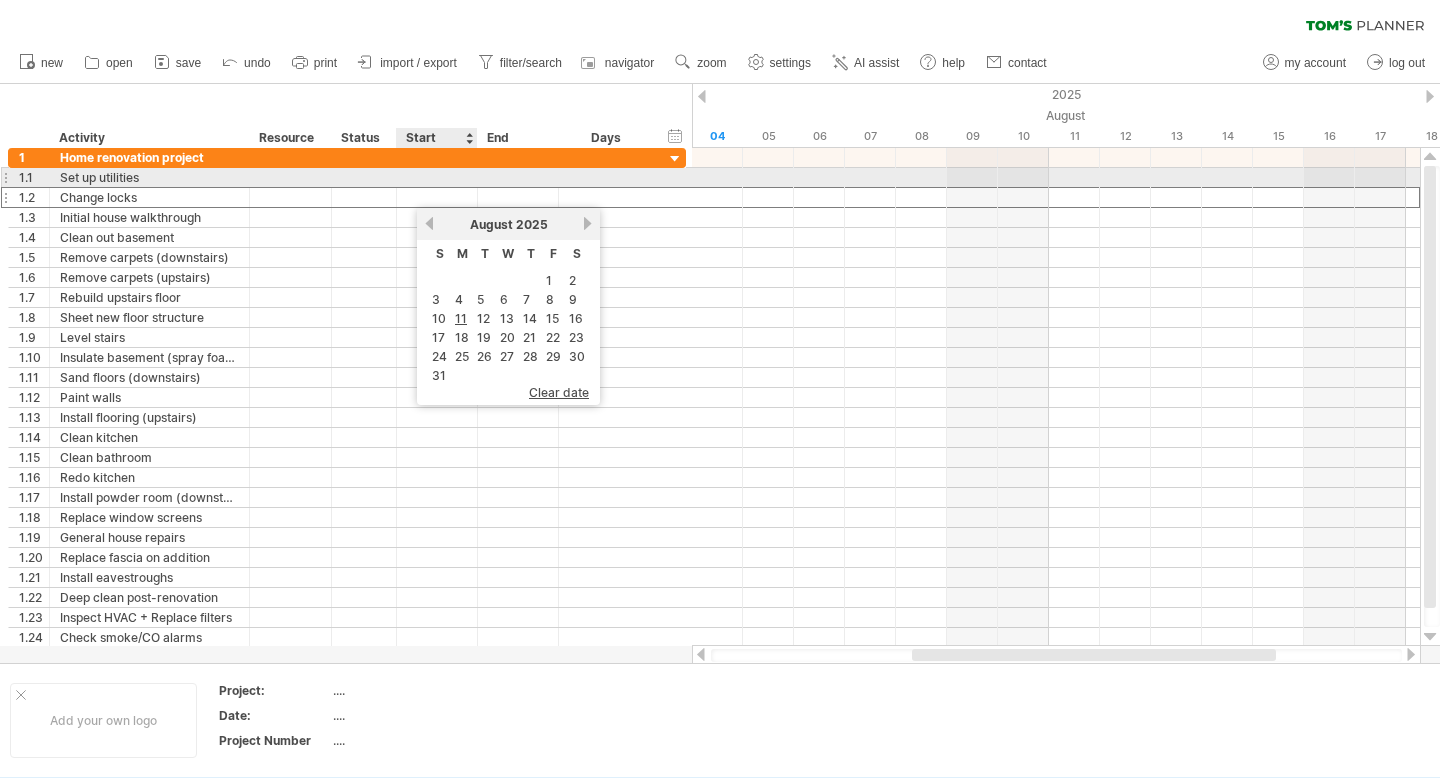 click at bounding box center (437, 177) 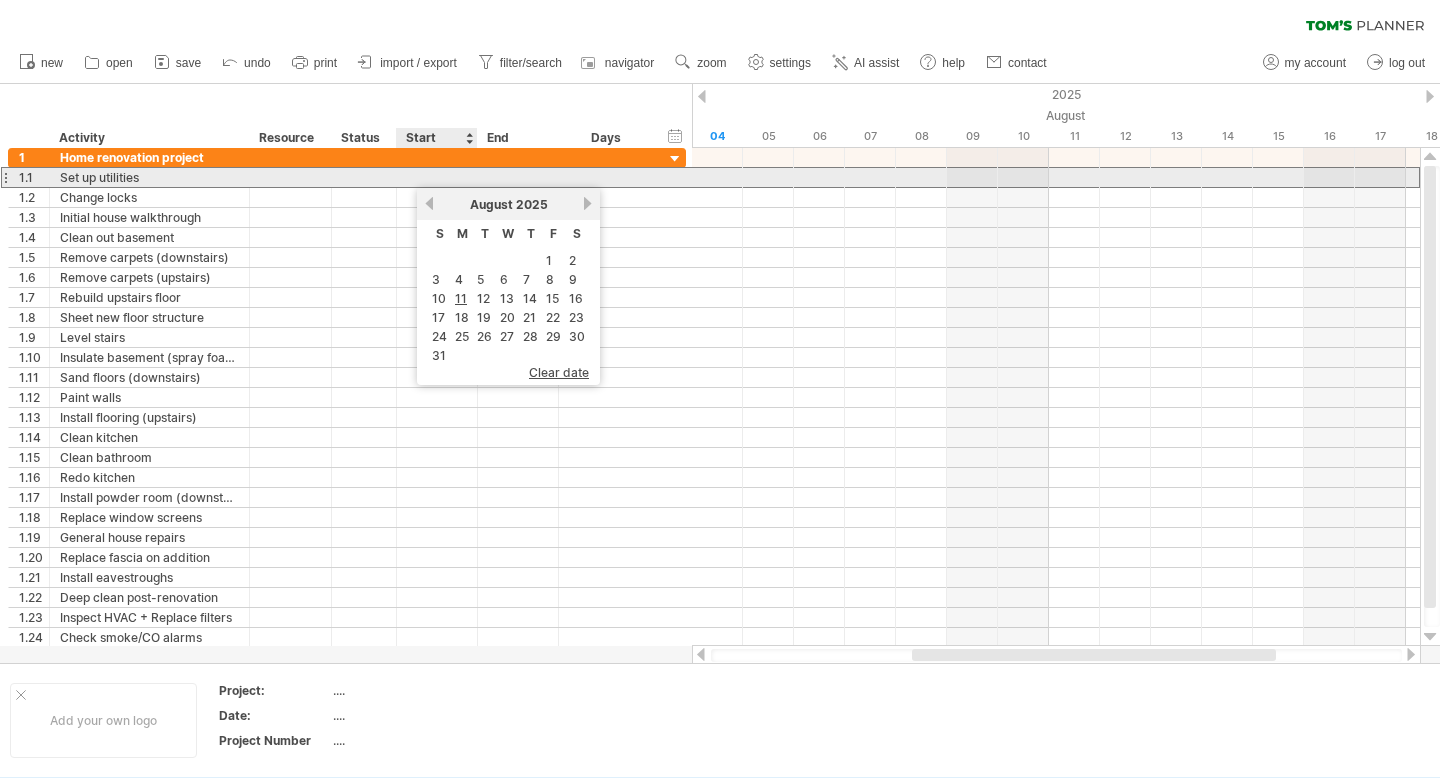 click at bounding box center [437, 177] 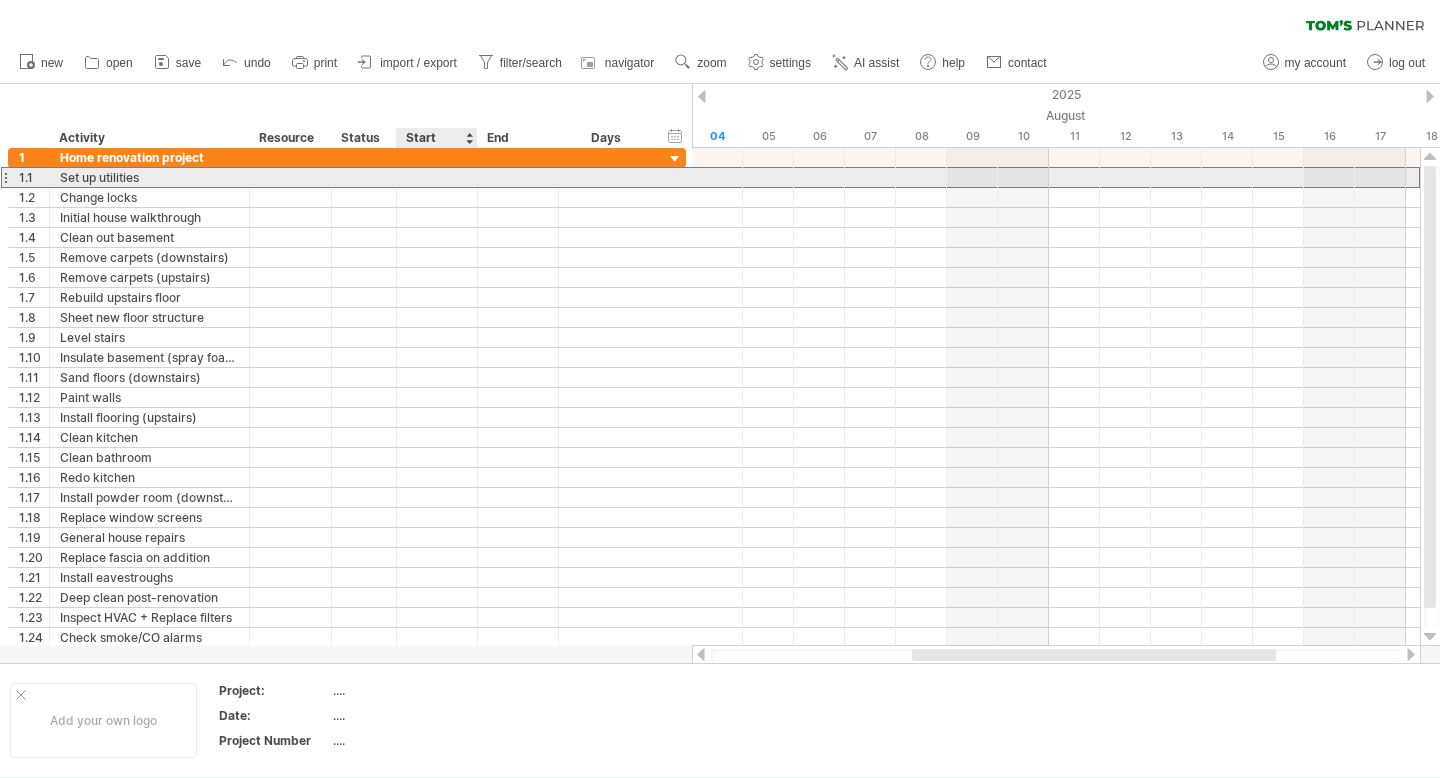 click at bounding box center [437, 177] 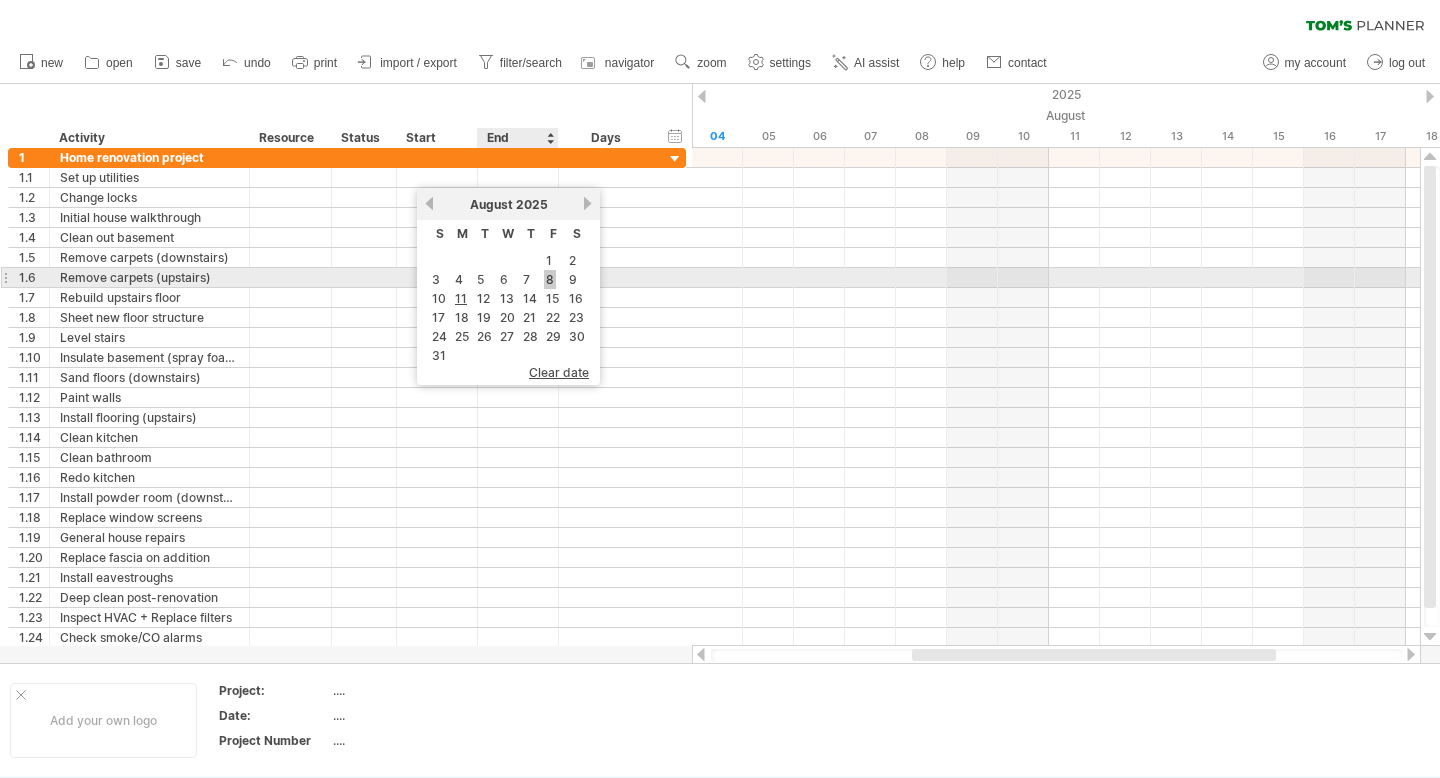 click on "8" at bounding box center [550, 279] 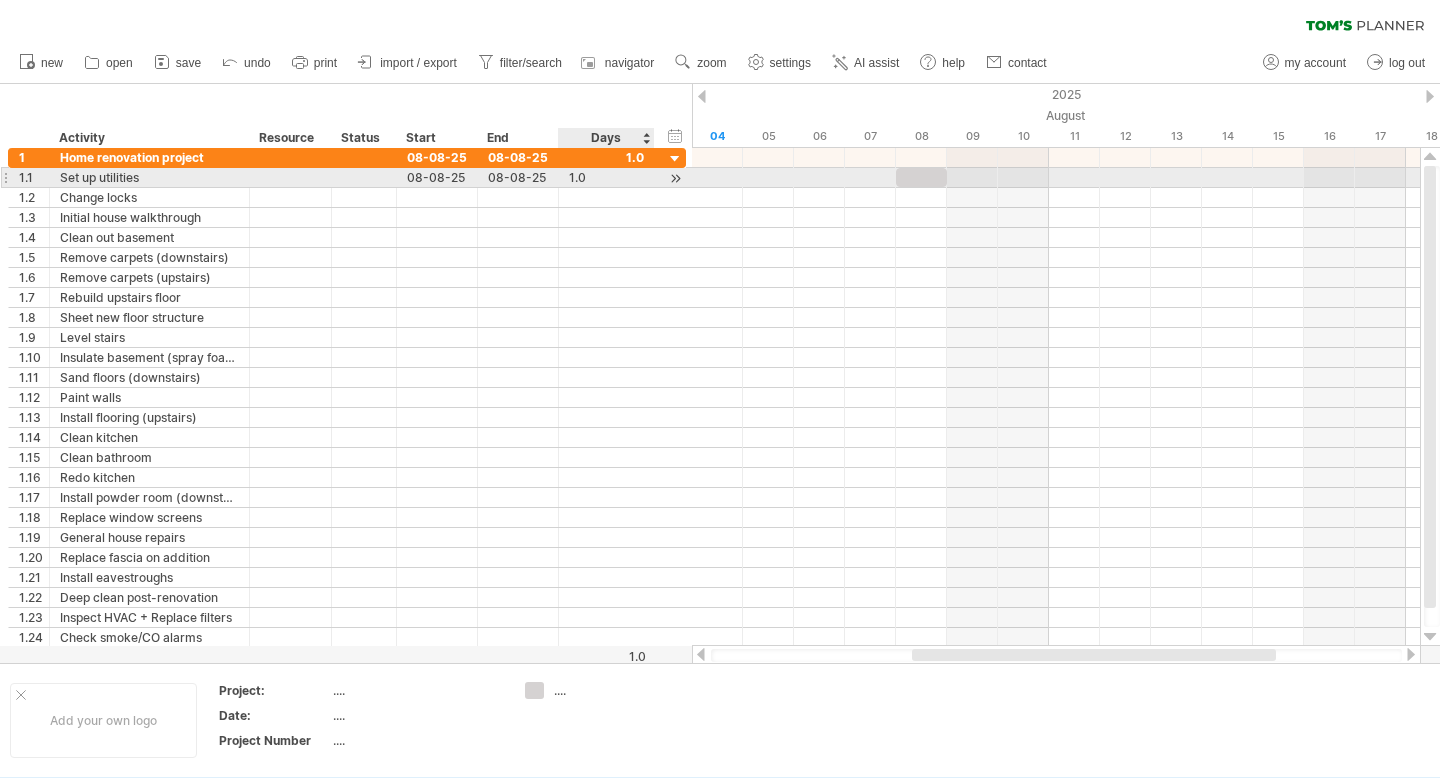 click on "1.0" at bounding box center [606, 177] 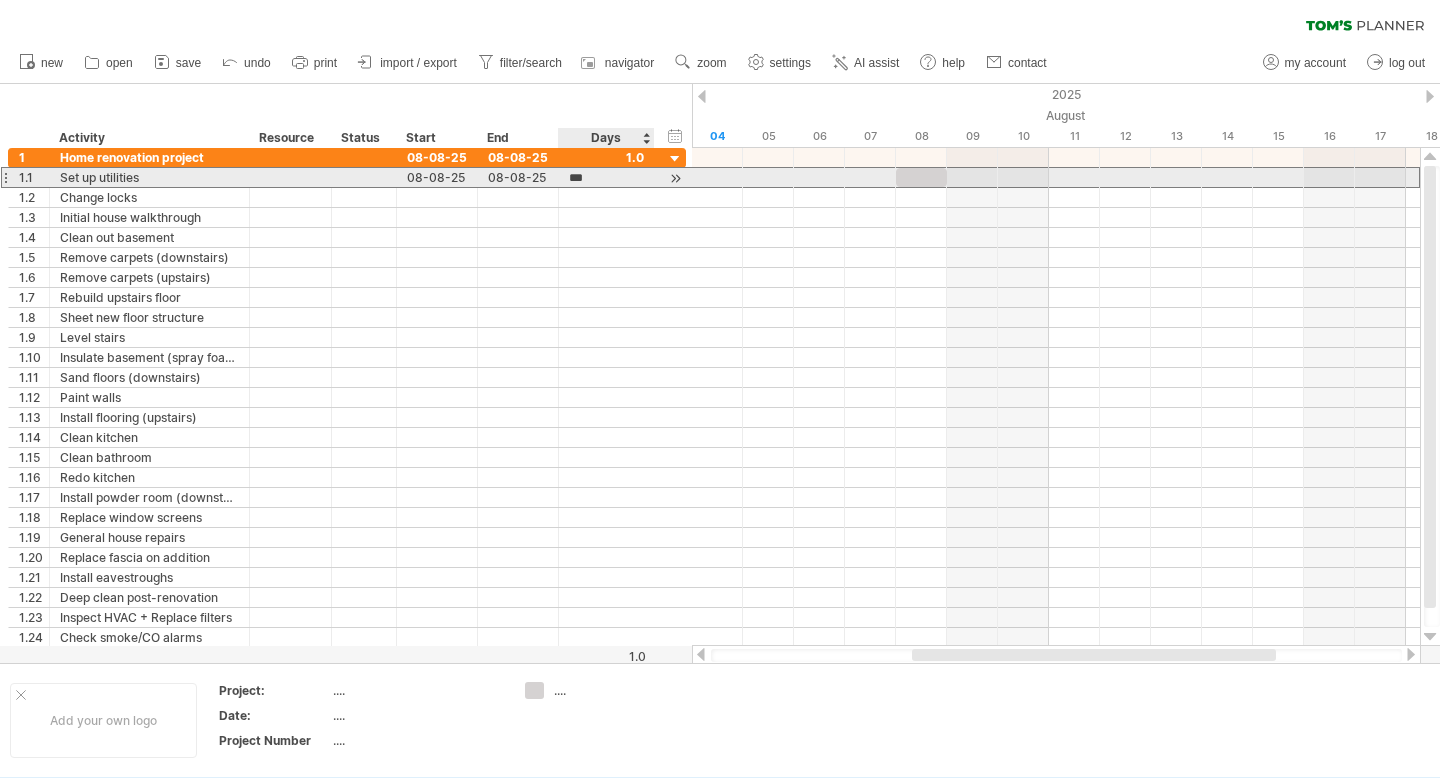 scroll, scrollTop: 1, scrollLeft: 0, axis: vertical 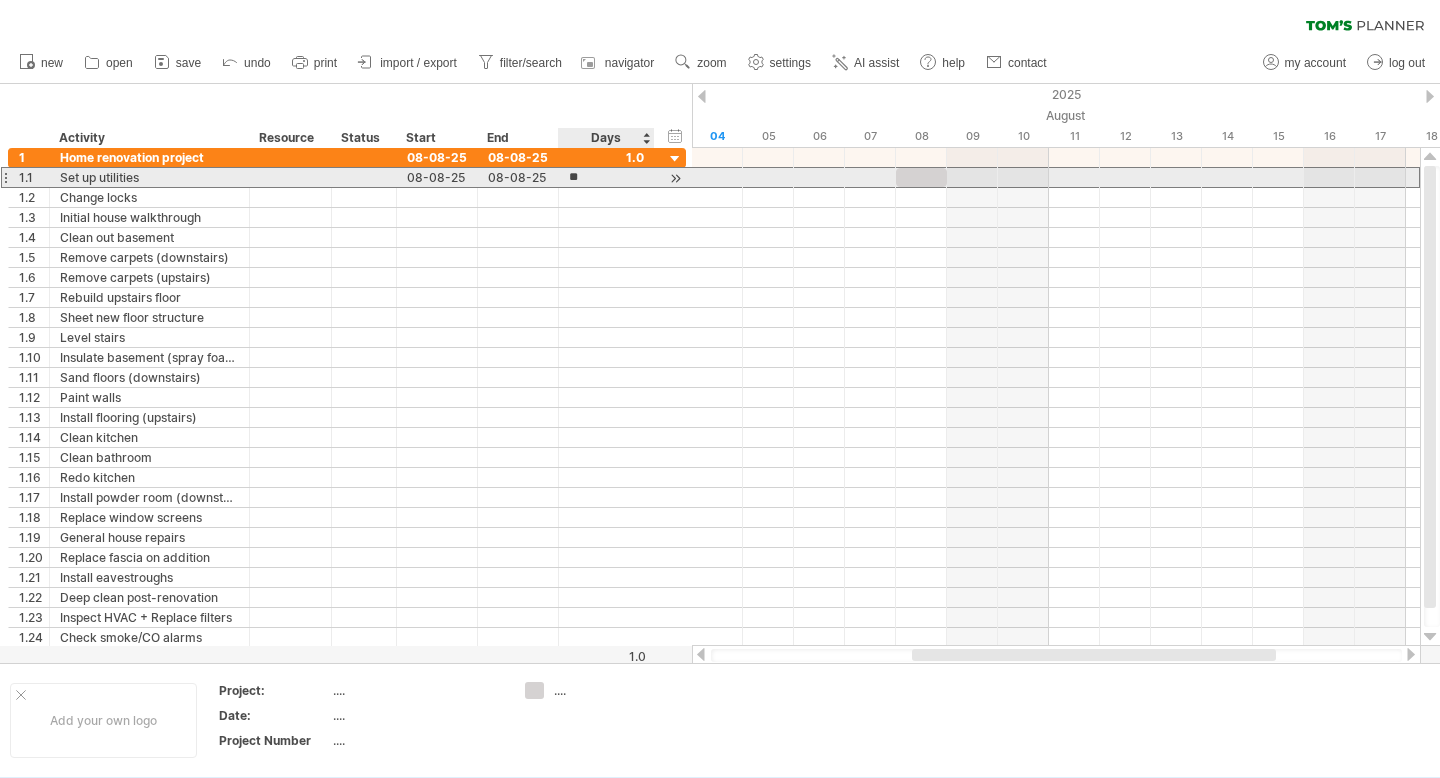 type on "***" 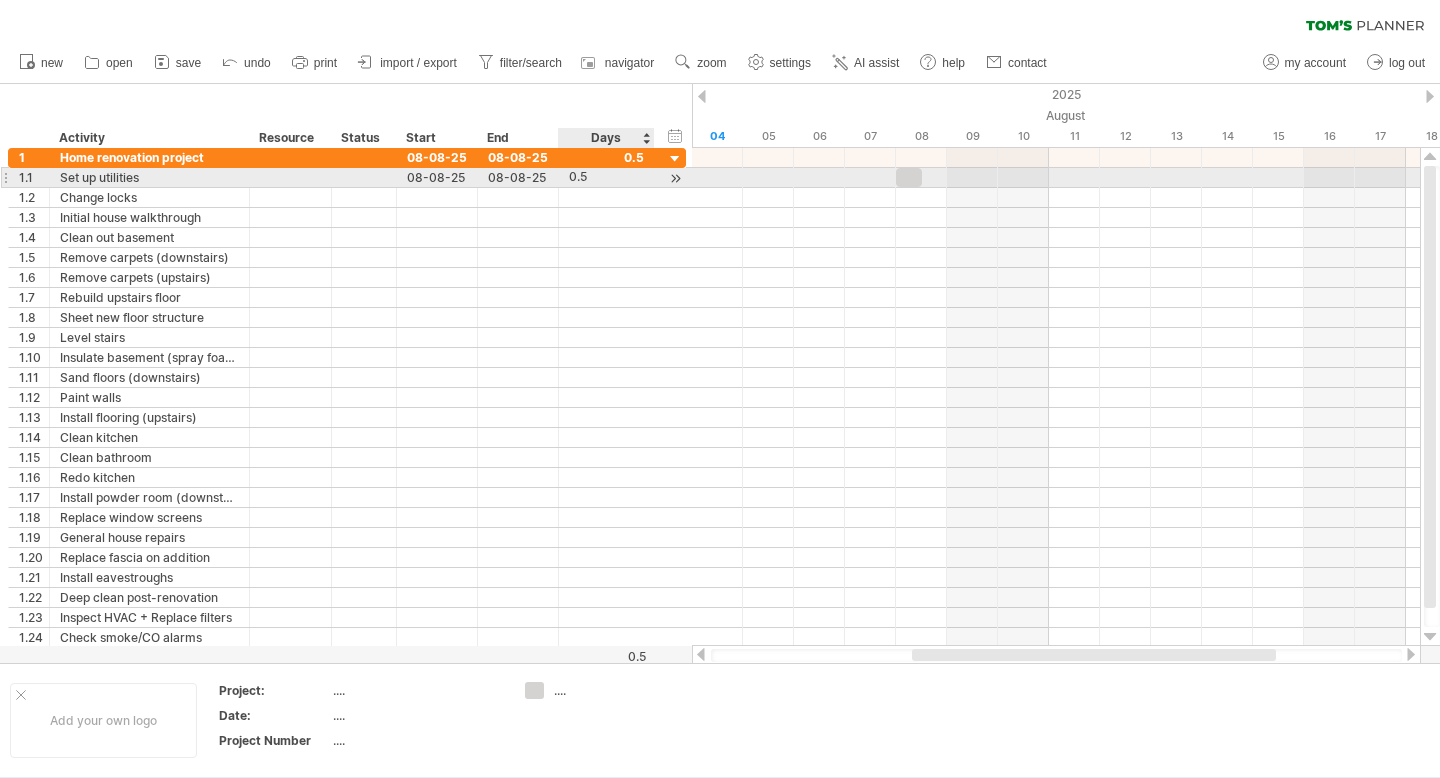 scroll, scrollTop: 1, scrollLeft: 0, axis: vertical 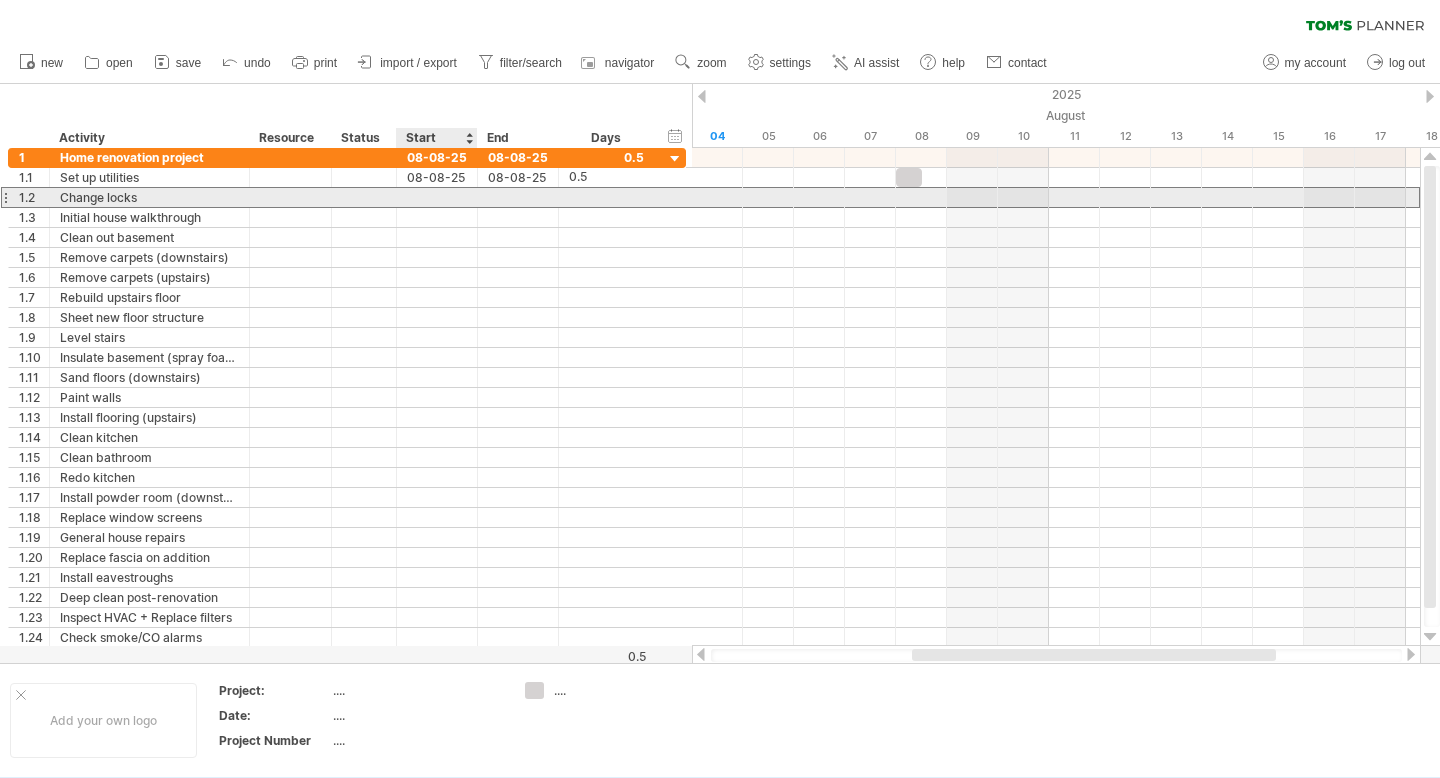 click at bounding box center [437, 197] 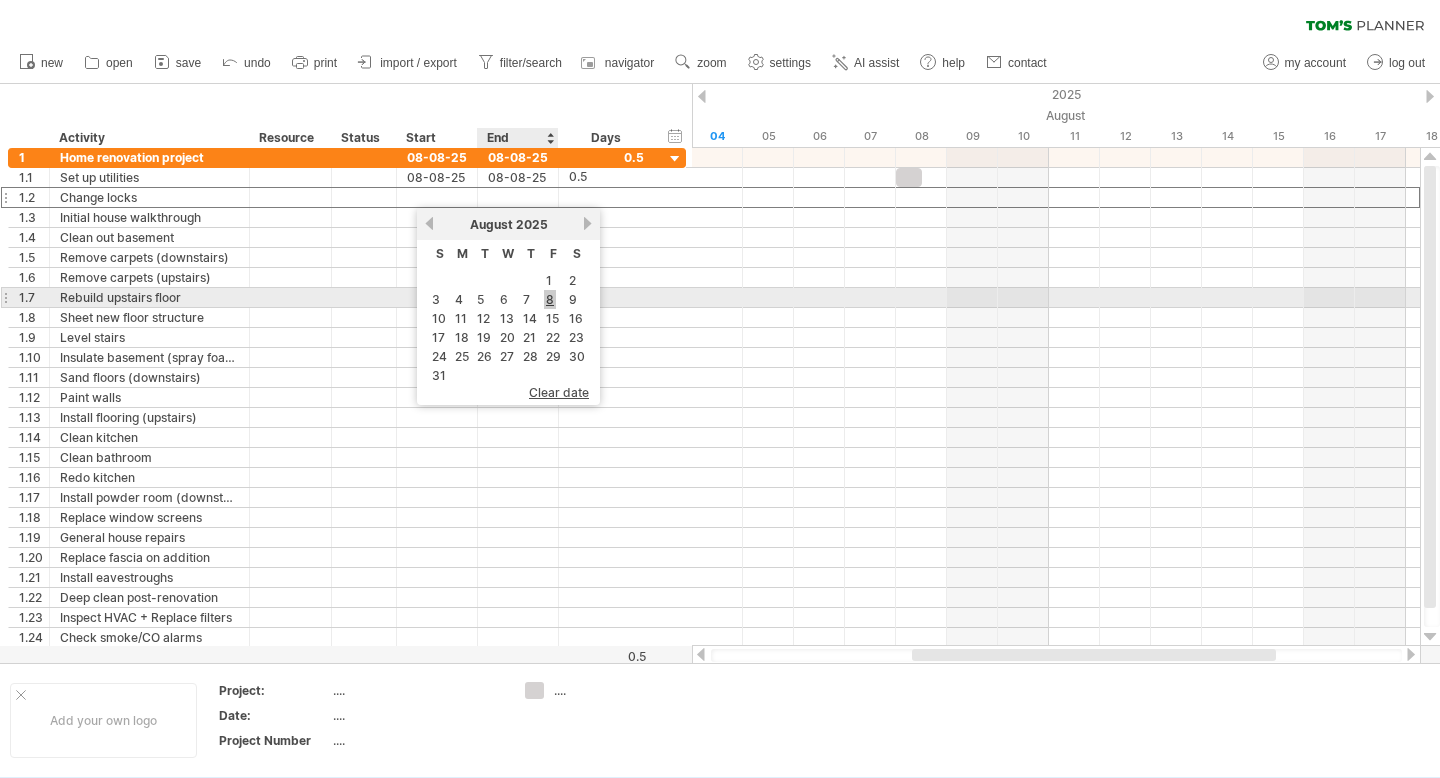 click on "8" at bounding box center [550, 299] 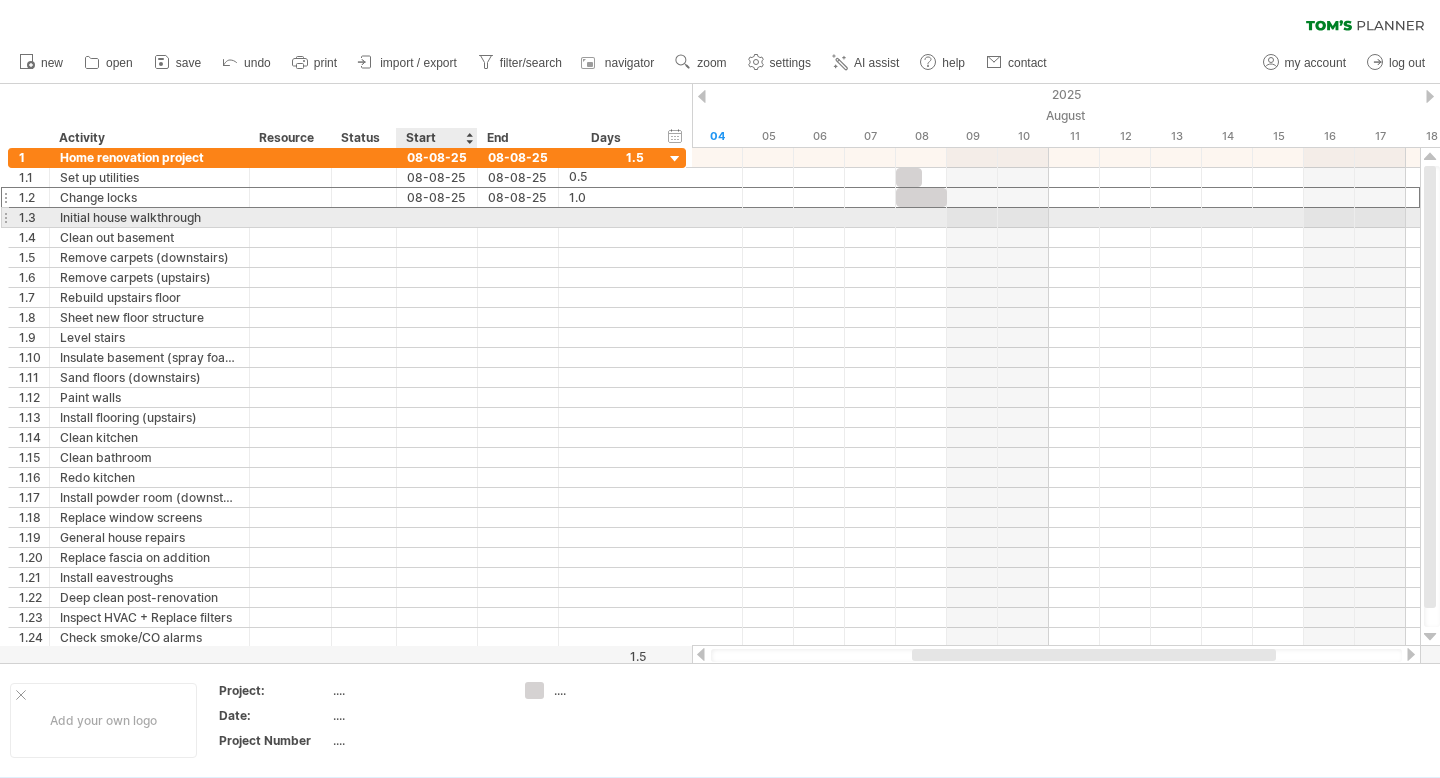 click at bounding box center [437, 217] 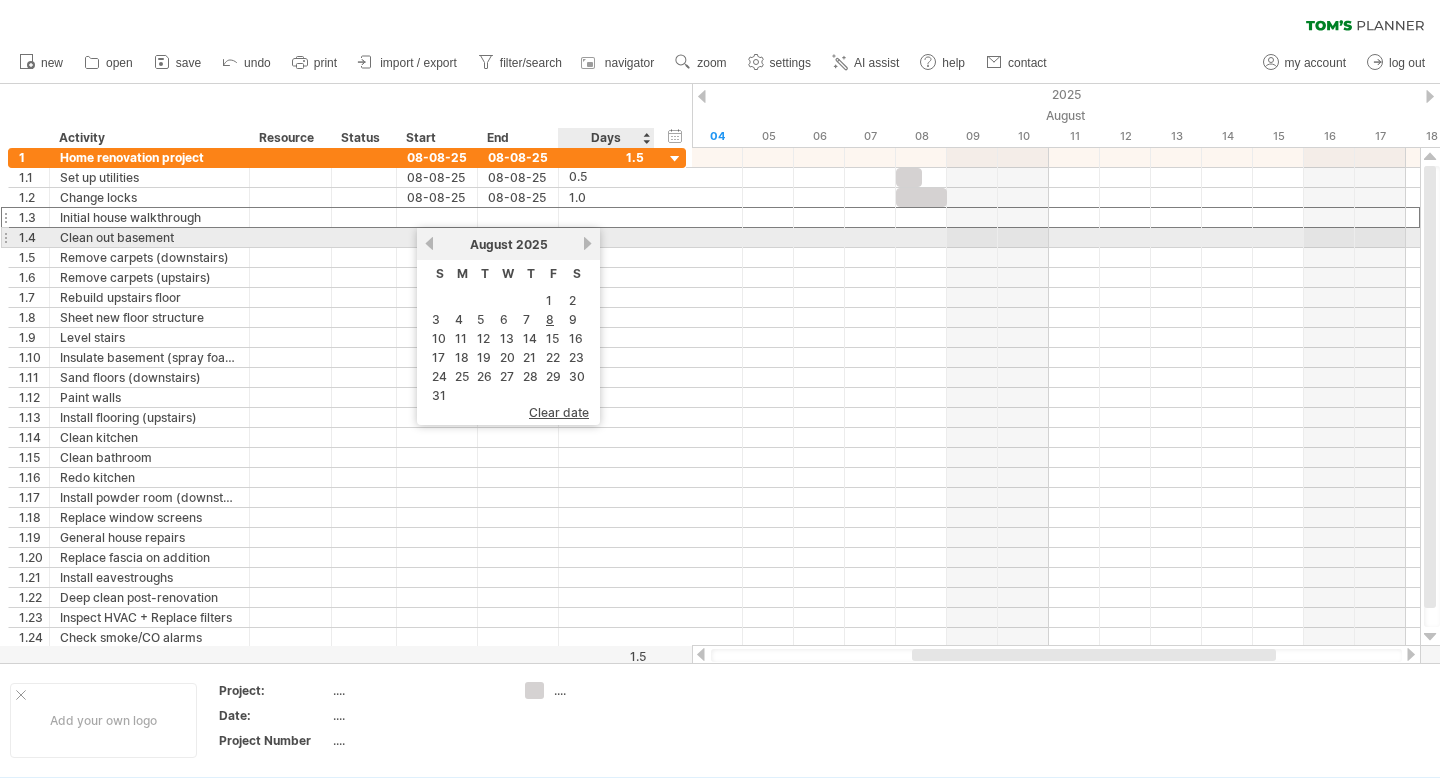 click on "**********" at bounding box center [347, 238] 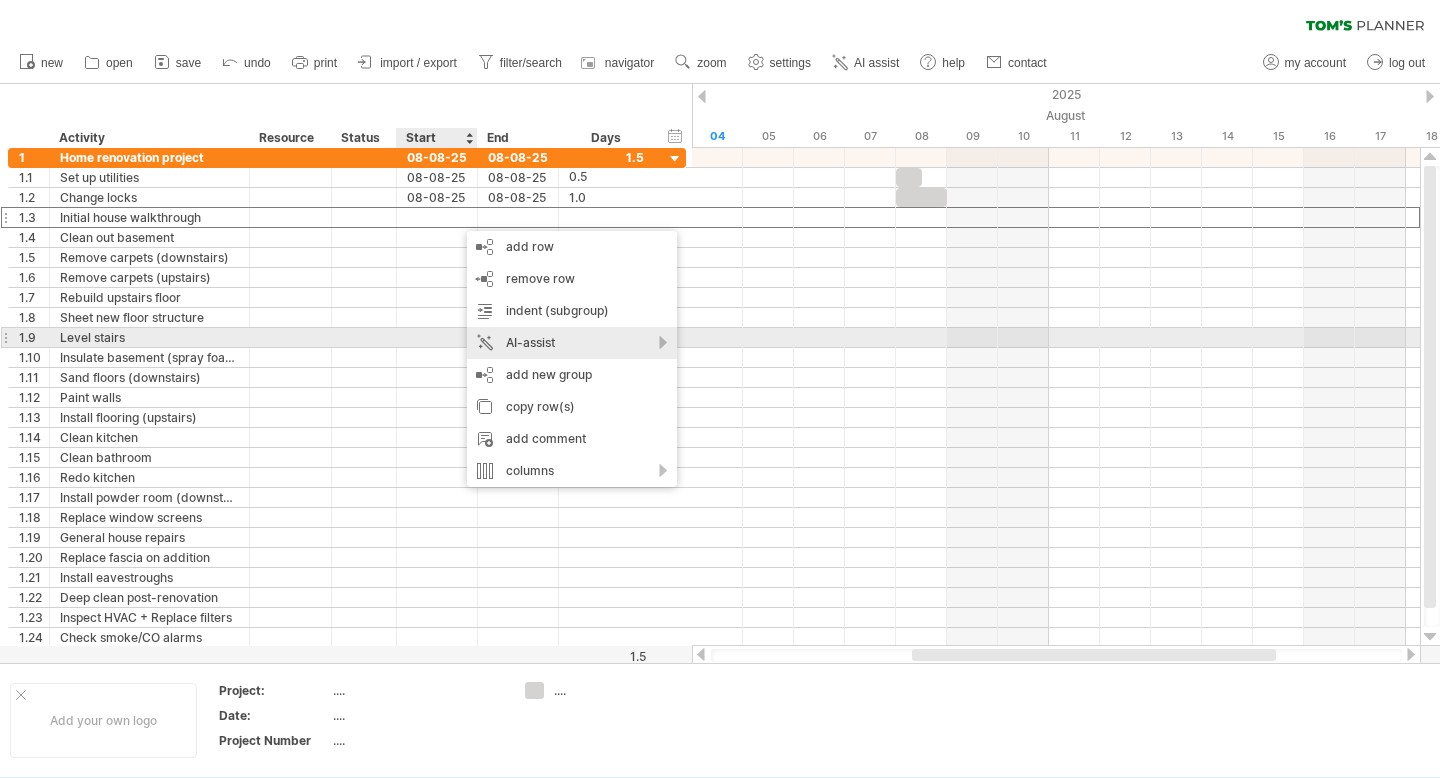 click on "AI-assist" at bounding box center (572, 343) 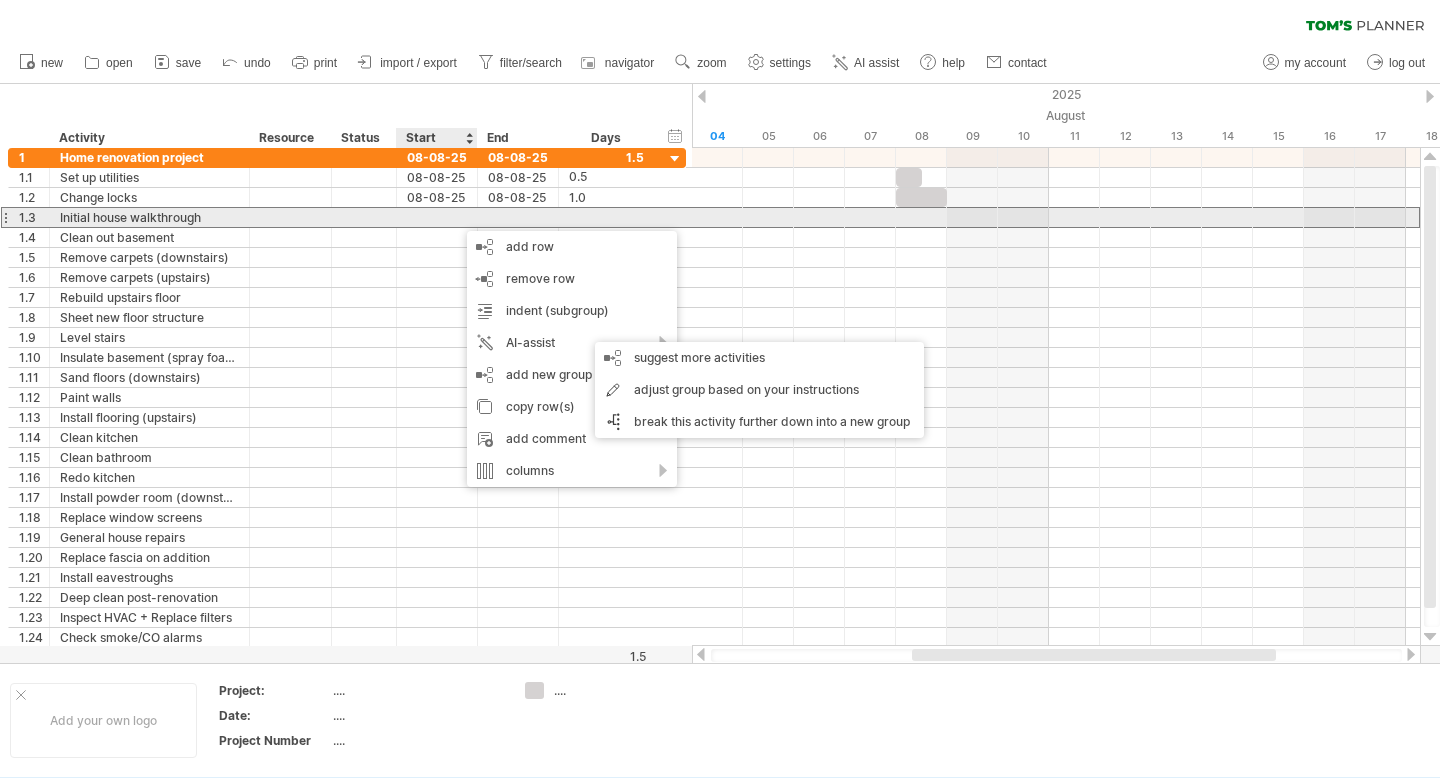 click at bounding box center [437, 217] 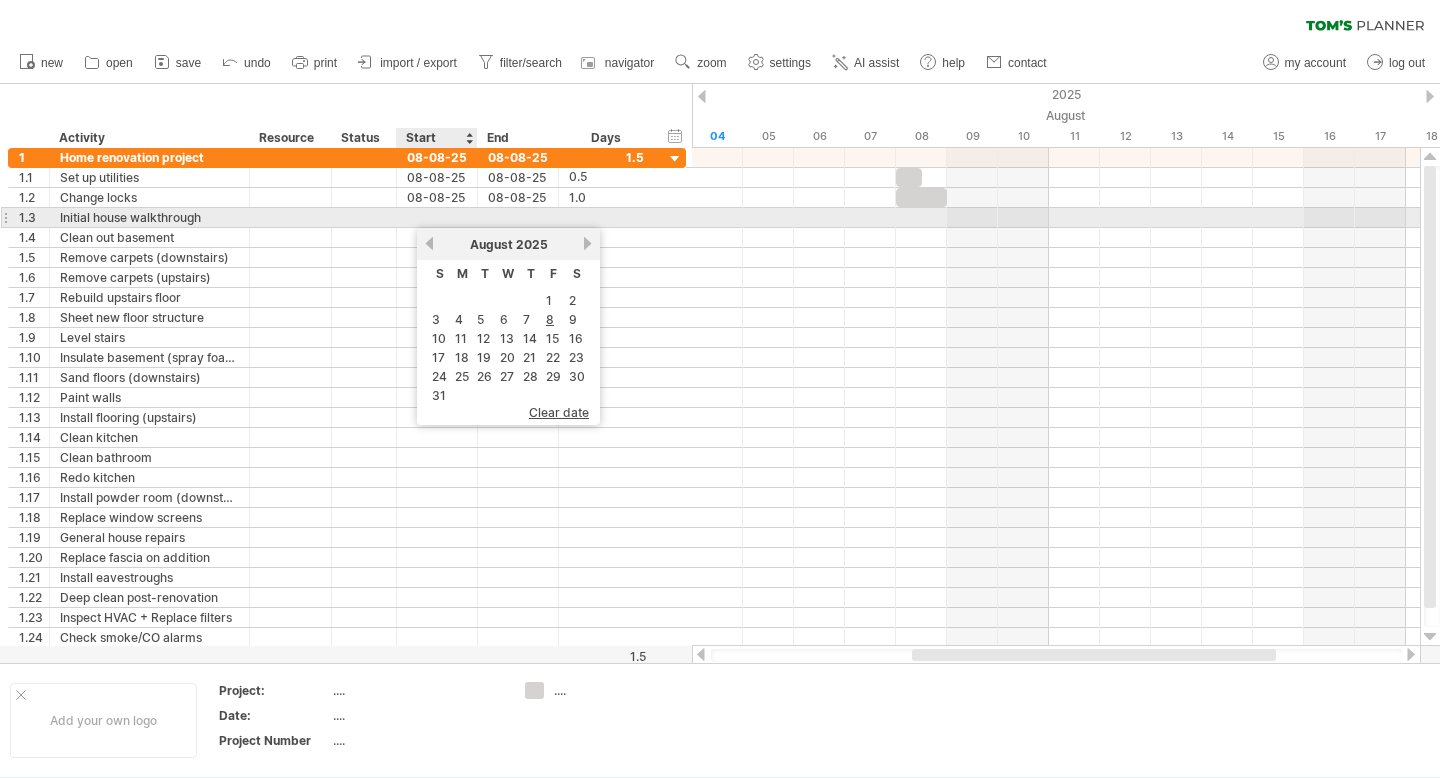 click at bounding box center (437, 217) 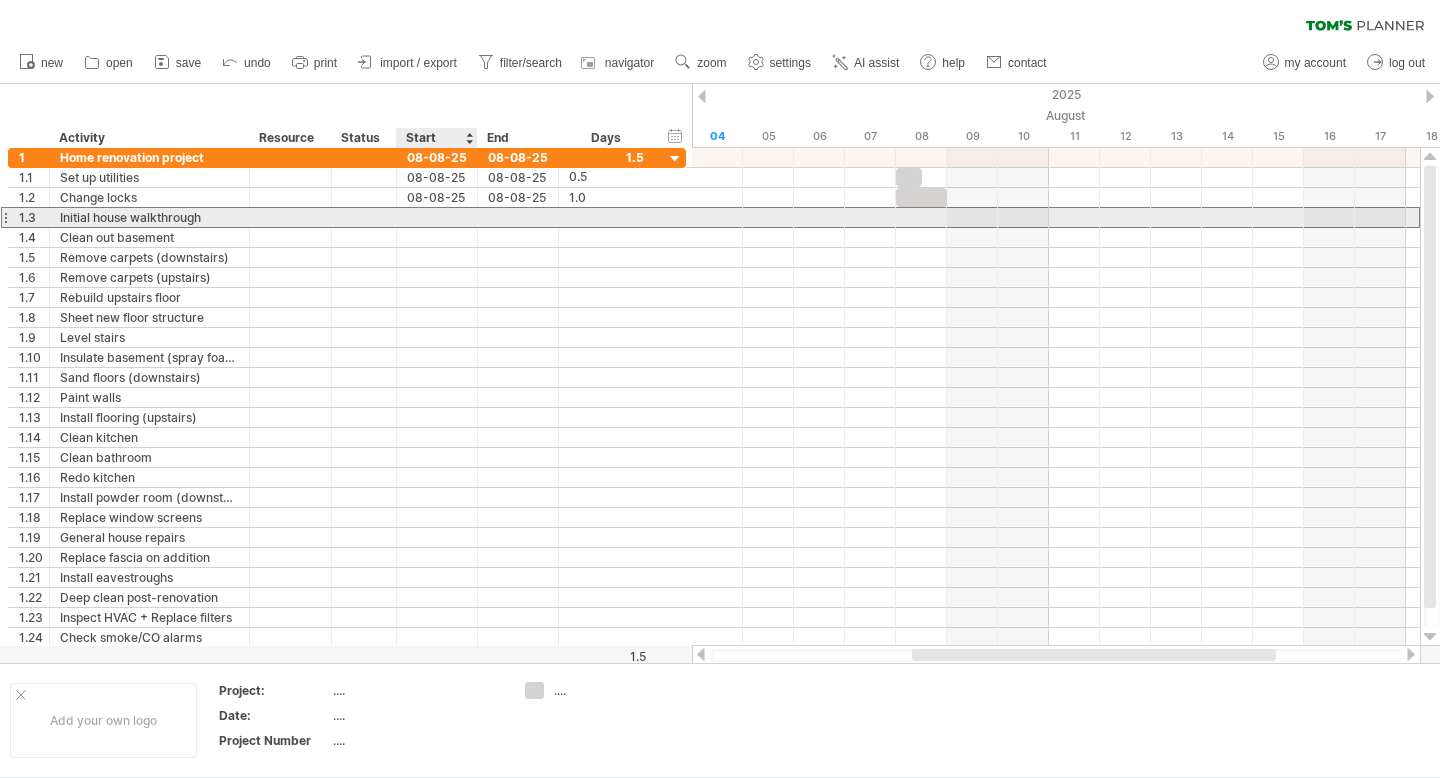 click at bounding box center [437, 217] 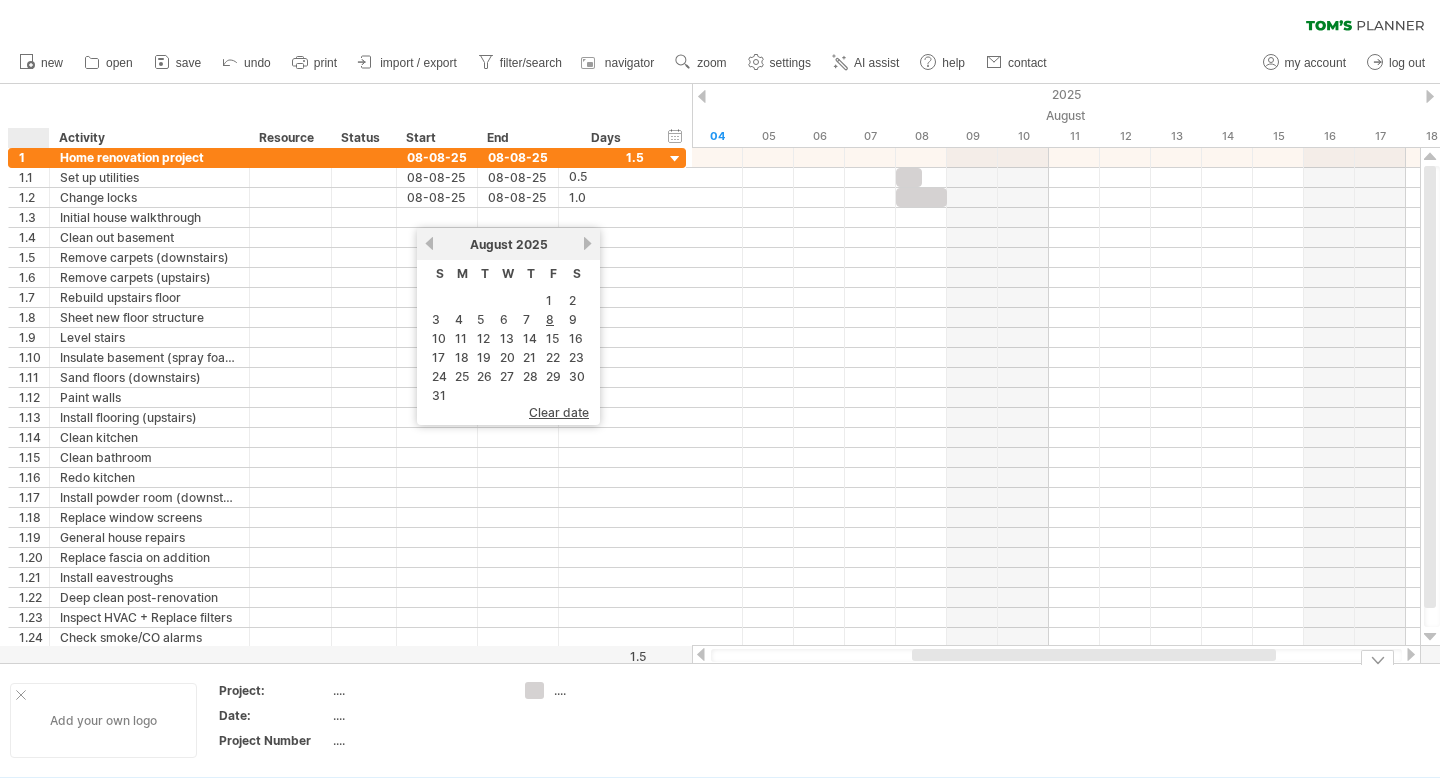 click at bounding box center [21, 695] 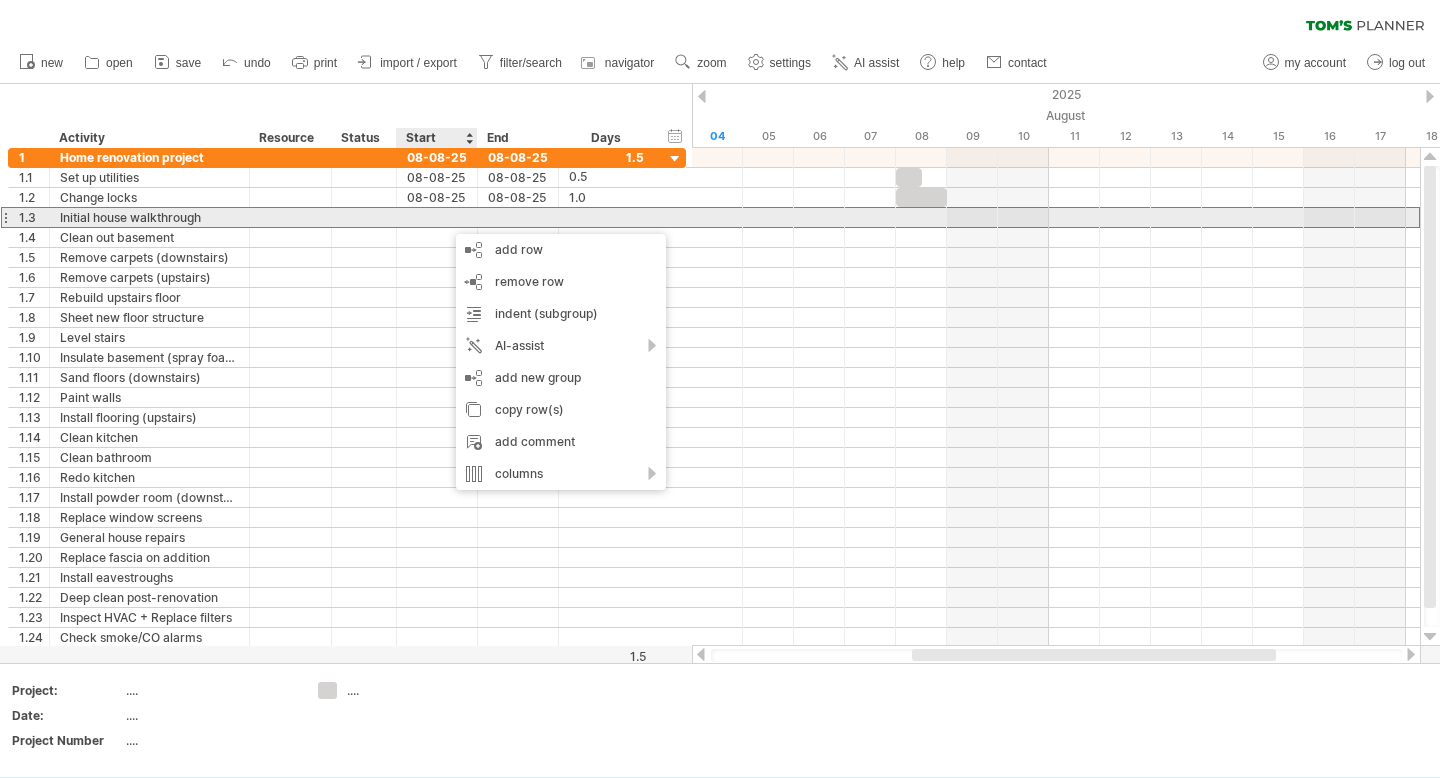 click at bounding box center (437, 217) 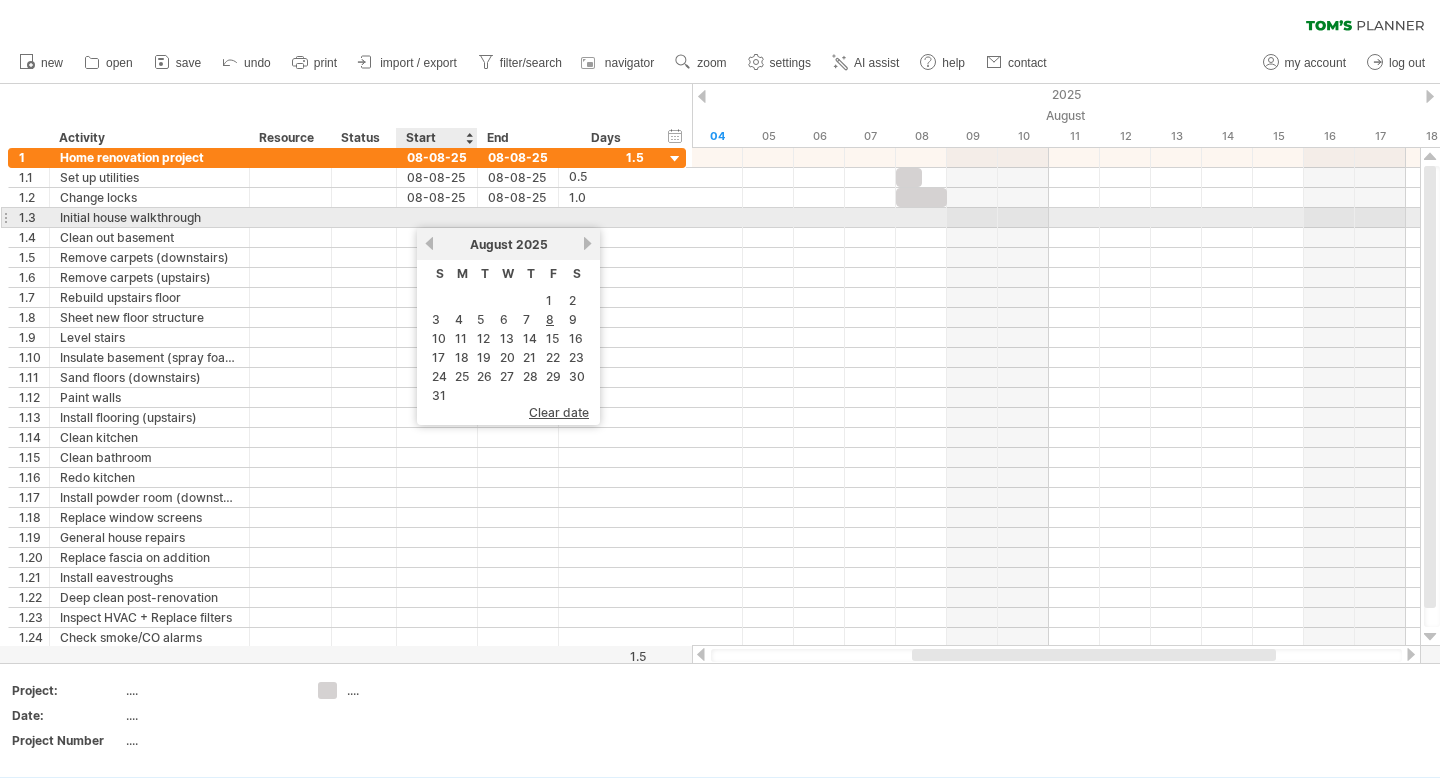 click at bounding box center [437, 217] 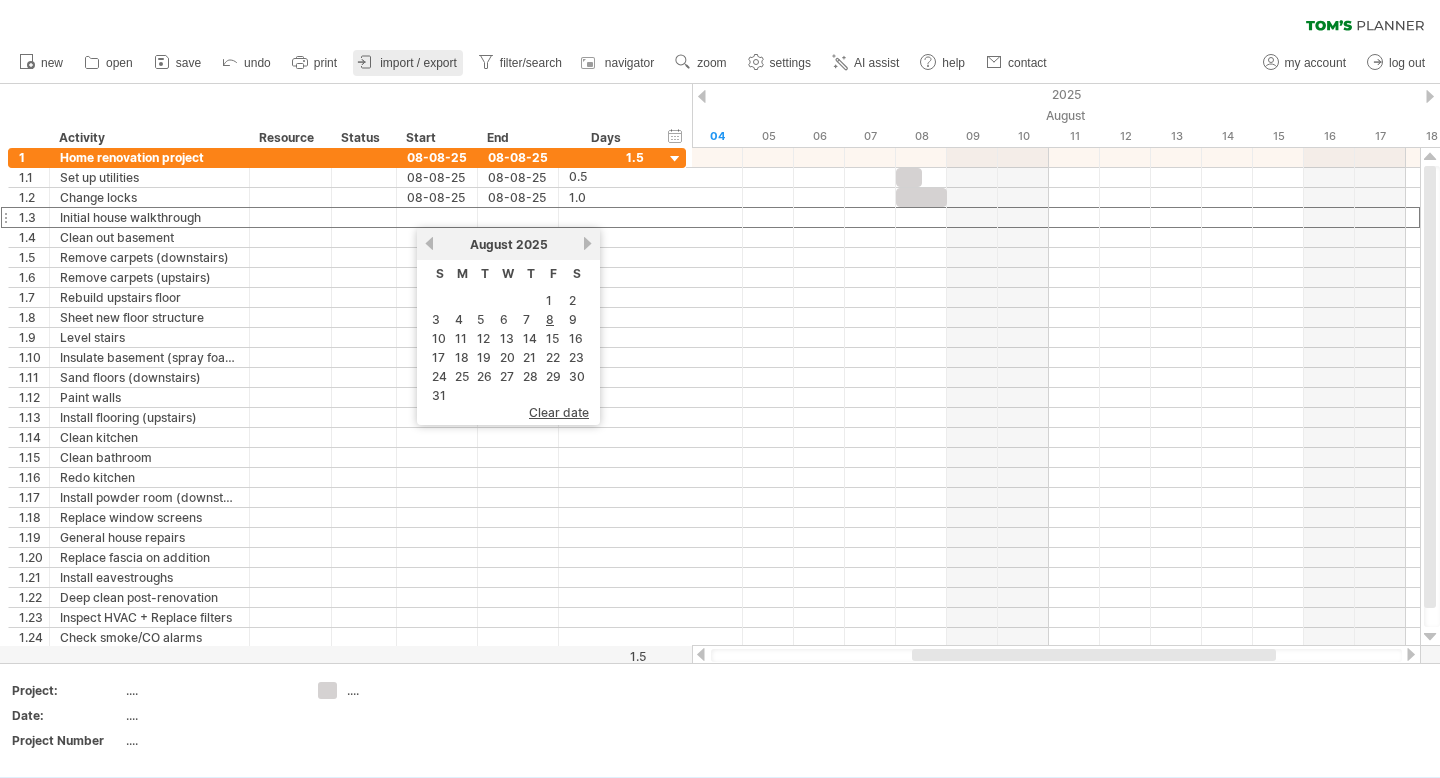 click on "import / export" at bounding box center [418, 63] 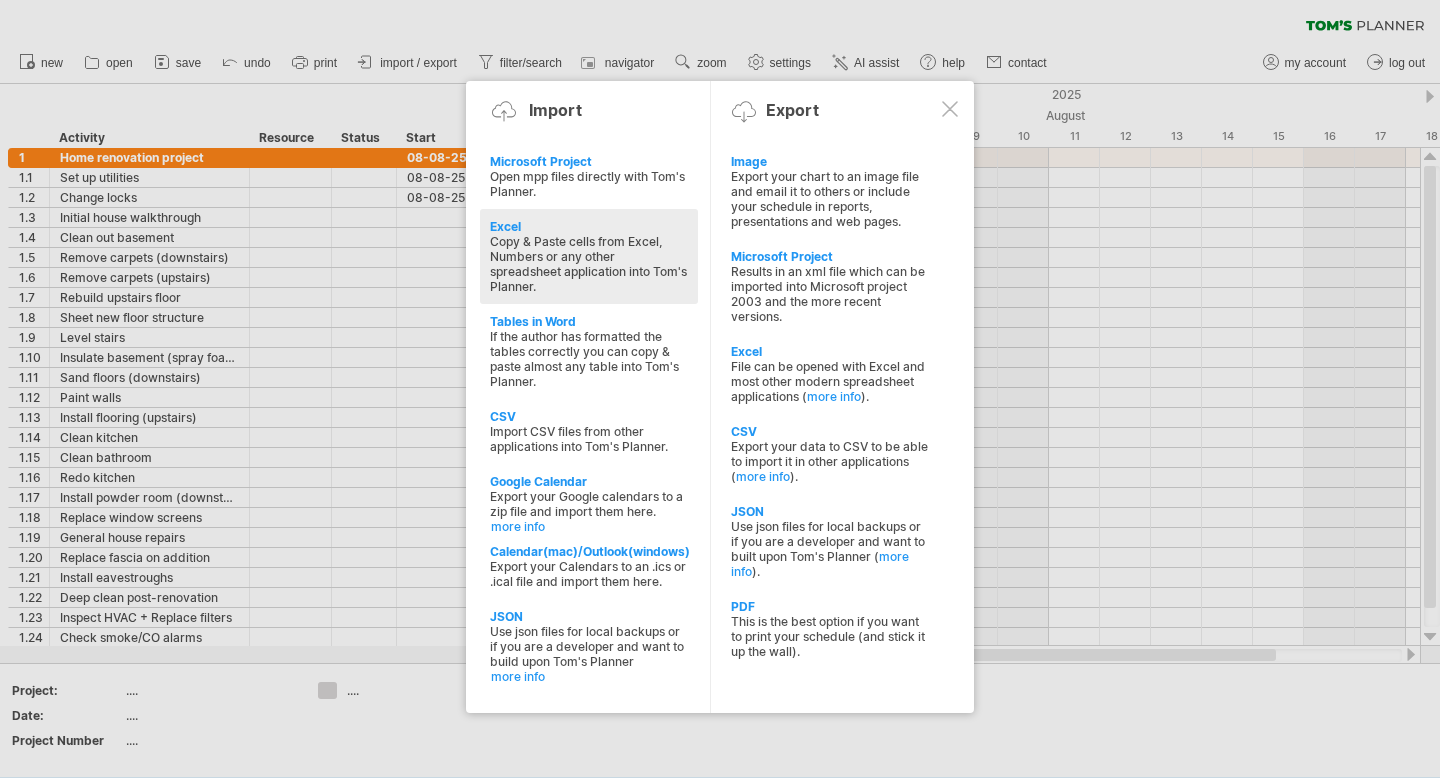 click on "Copy & Paste cells from Excel, Numbers or any other spreadsheet application into Tom's Planner." at bounding box center [589, 264] 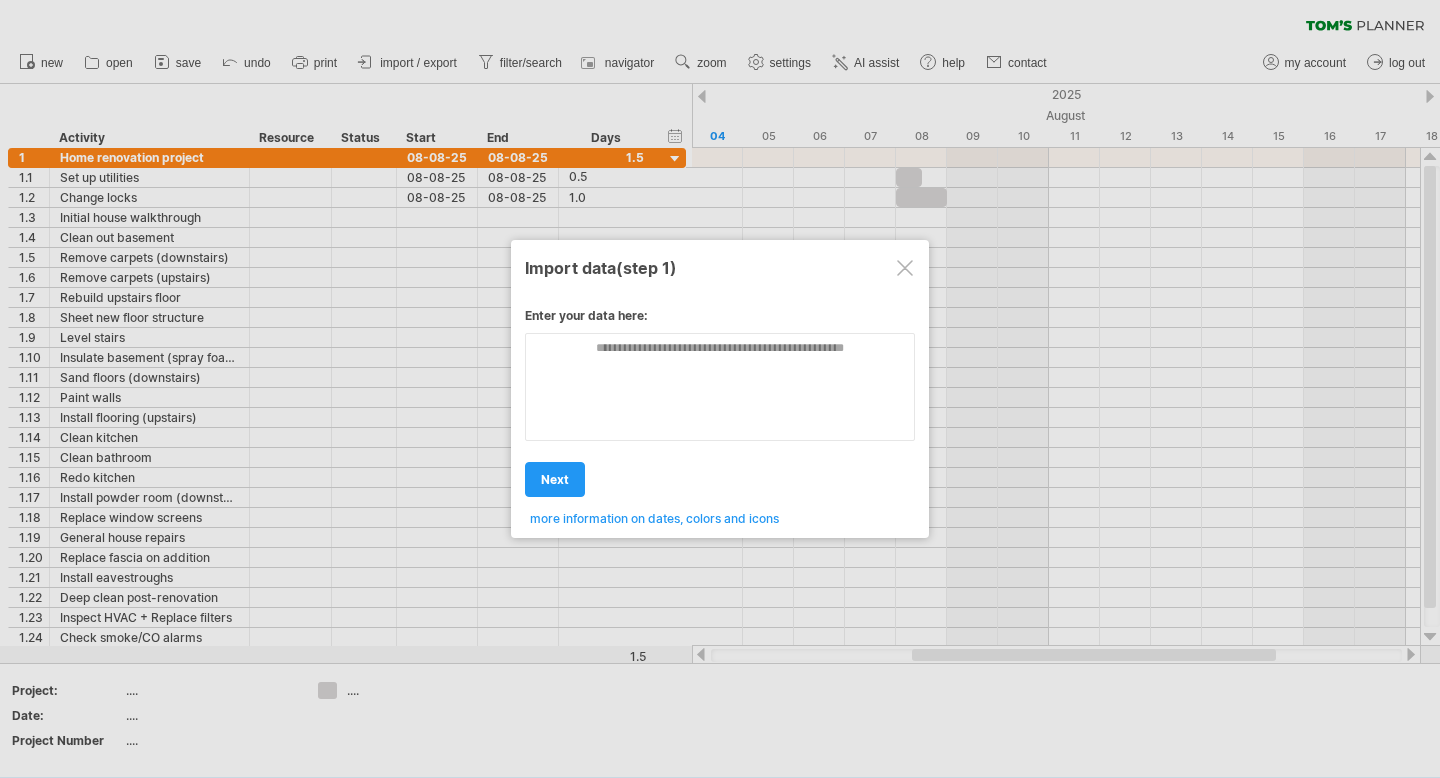 click at bounding box center [720, 387] 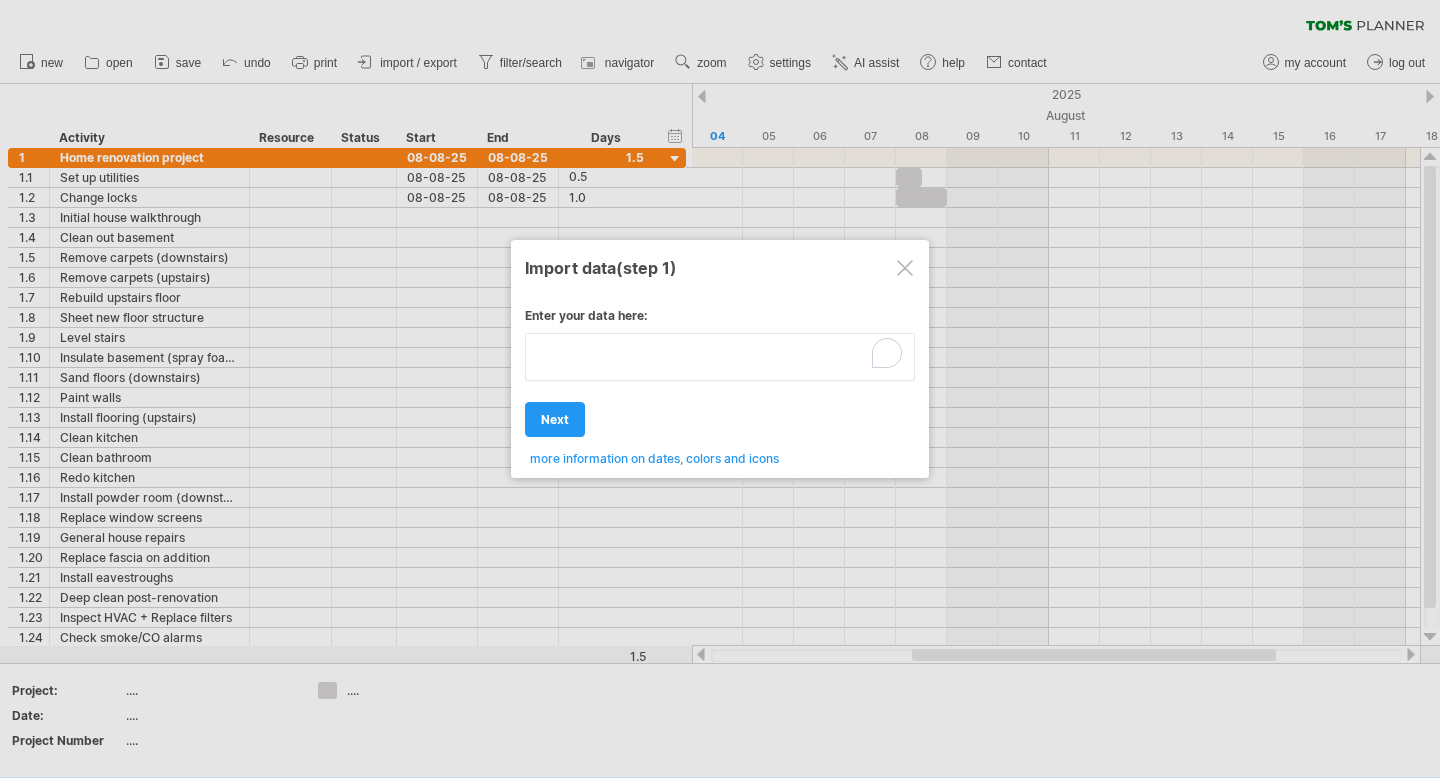paste on "**********" 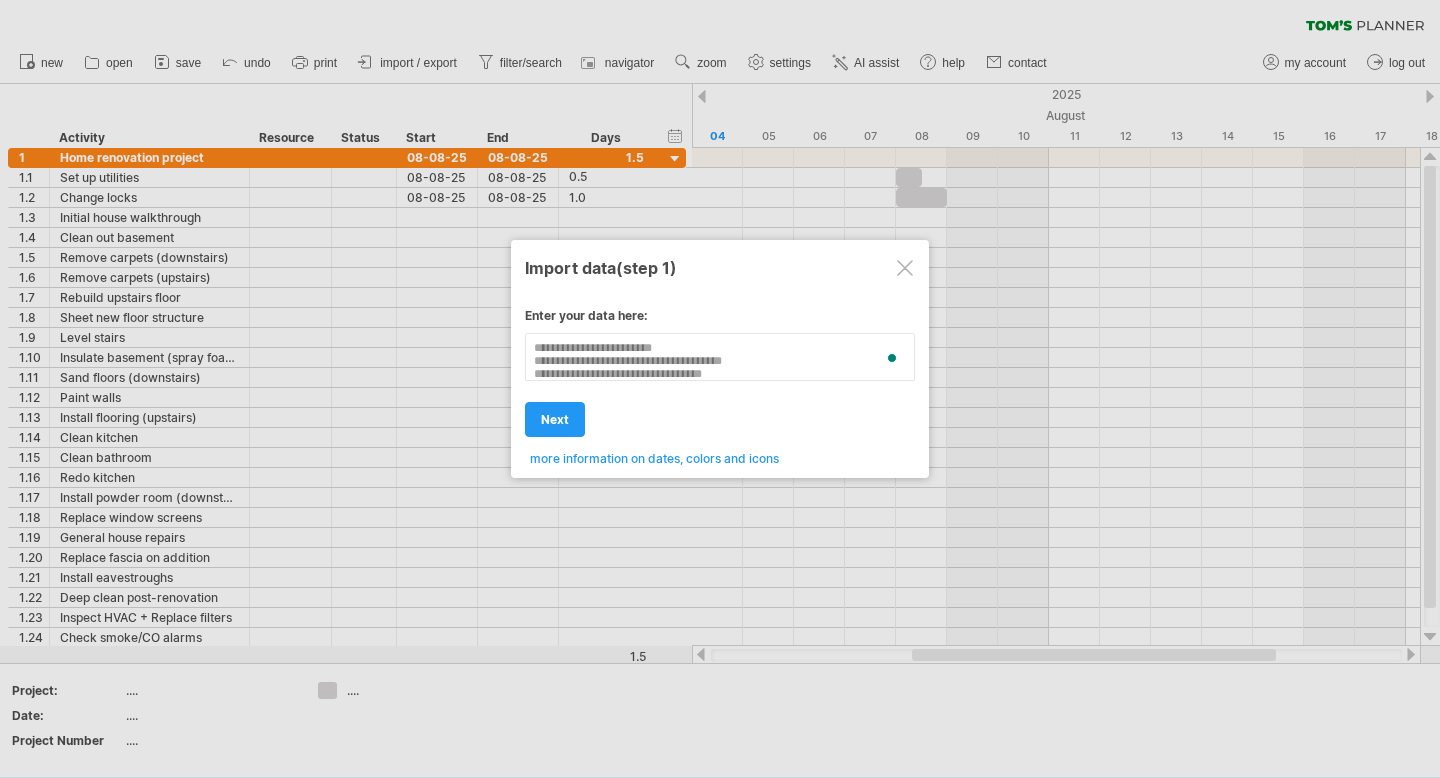 scroll, scrollTop: 0, scrollLeft: 0, axis: both 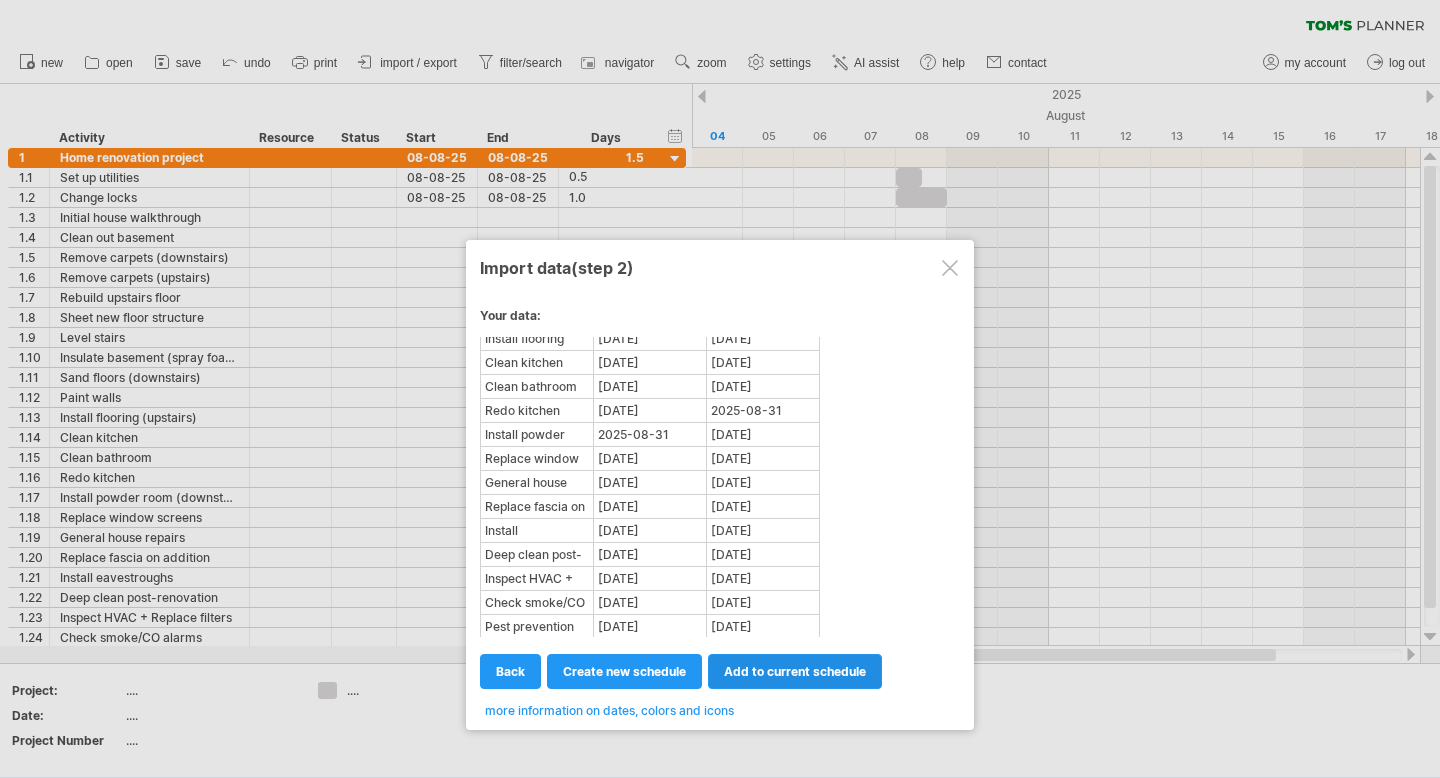 click on "add to current schedule" at bounding box center (795, 671) 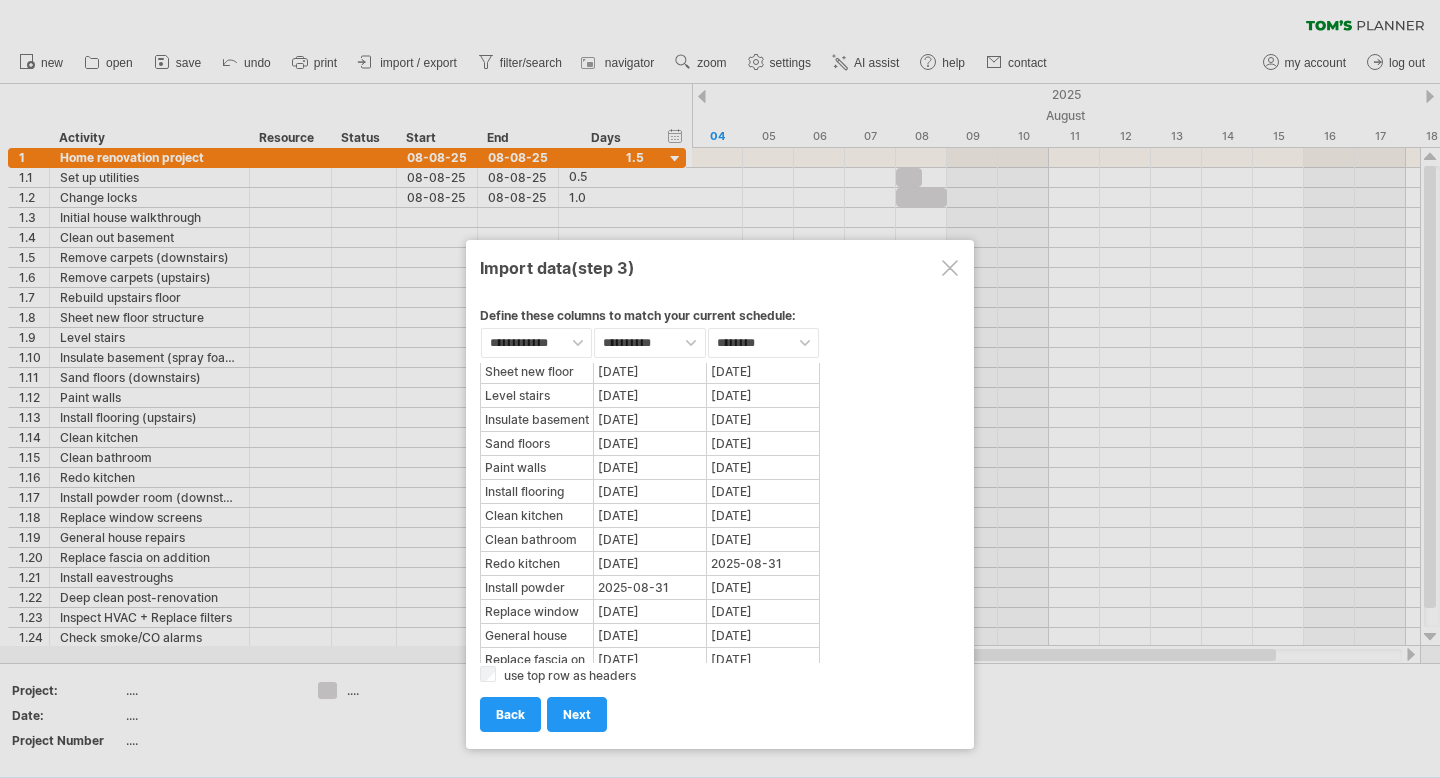 scroll, scrollTop: 325, scrollLeft: 0, axis: vertical 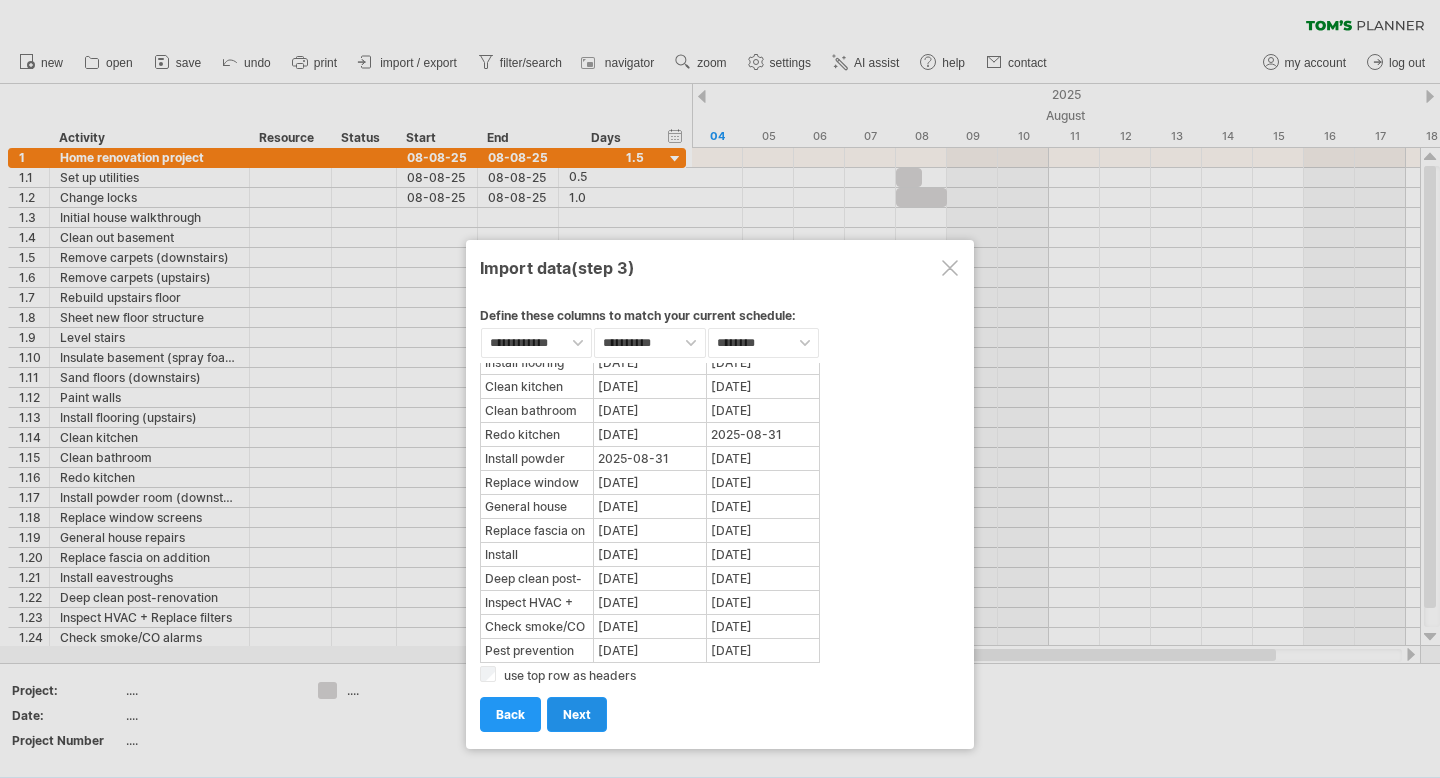 click on "next" at bounding box center (577, 714) 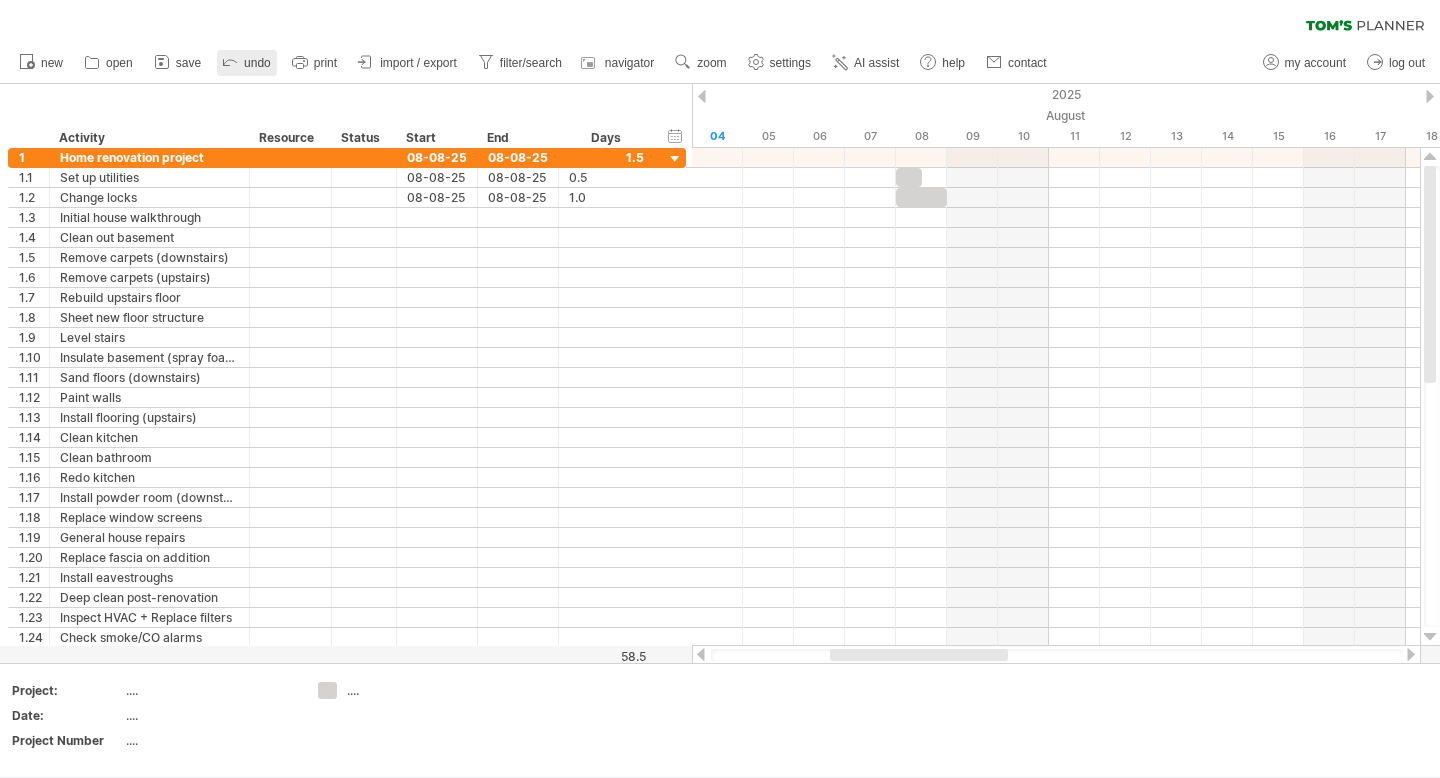 click on "undo" at bounding box center (247, 63) 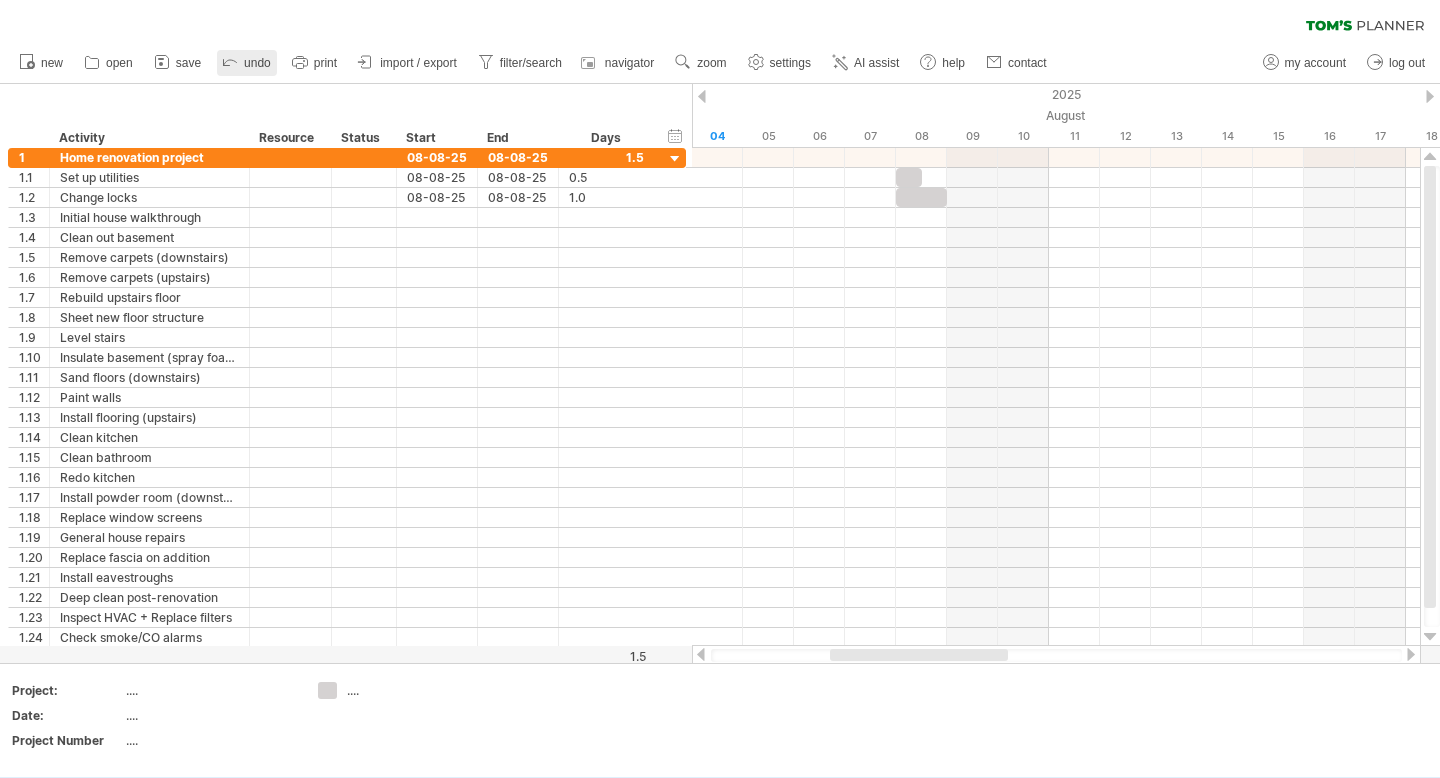 click on "undo" at bounding box center (247, 63) 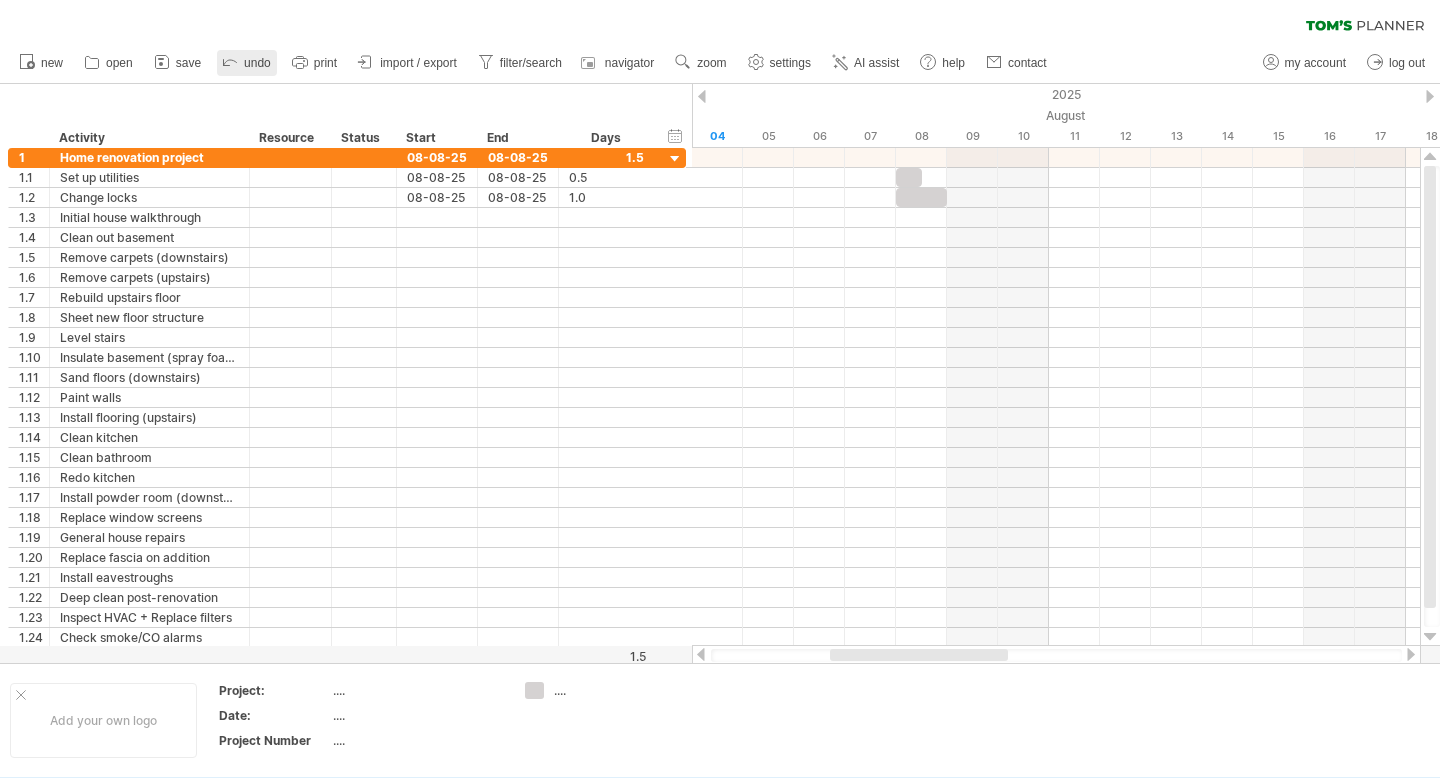 click on "undo" at bounding box center [247, 63] 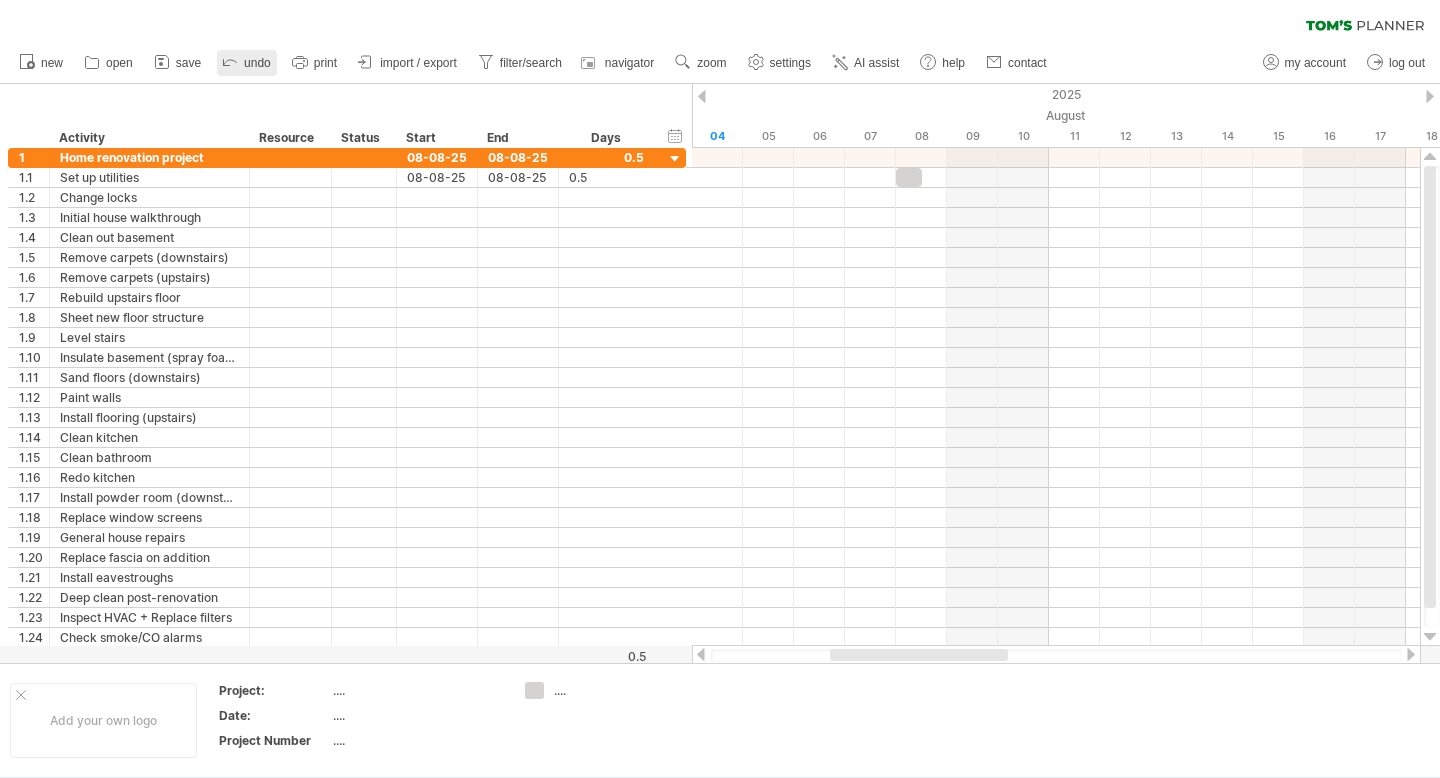 click on "undo" at bounding box center (247, 63) 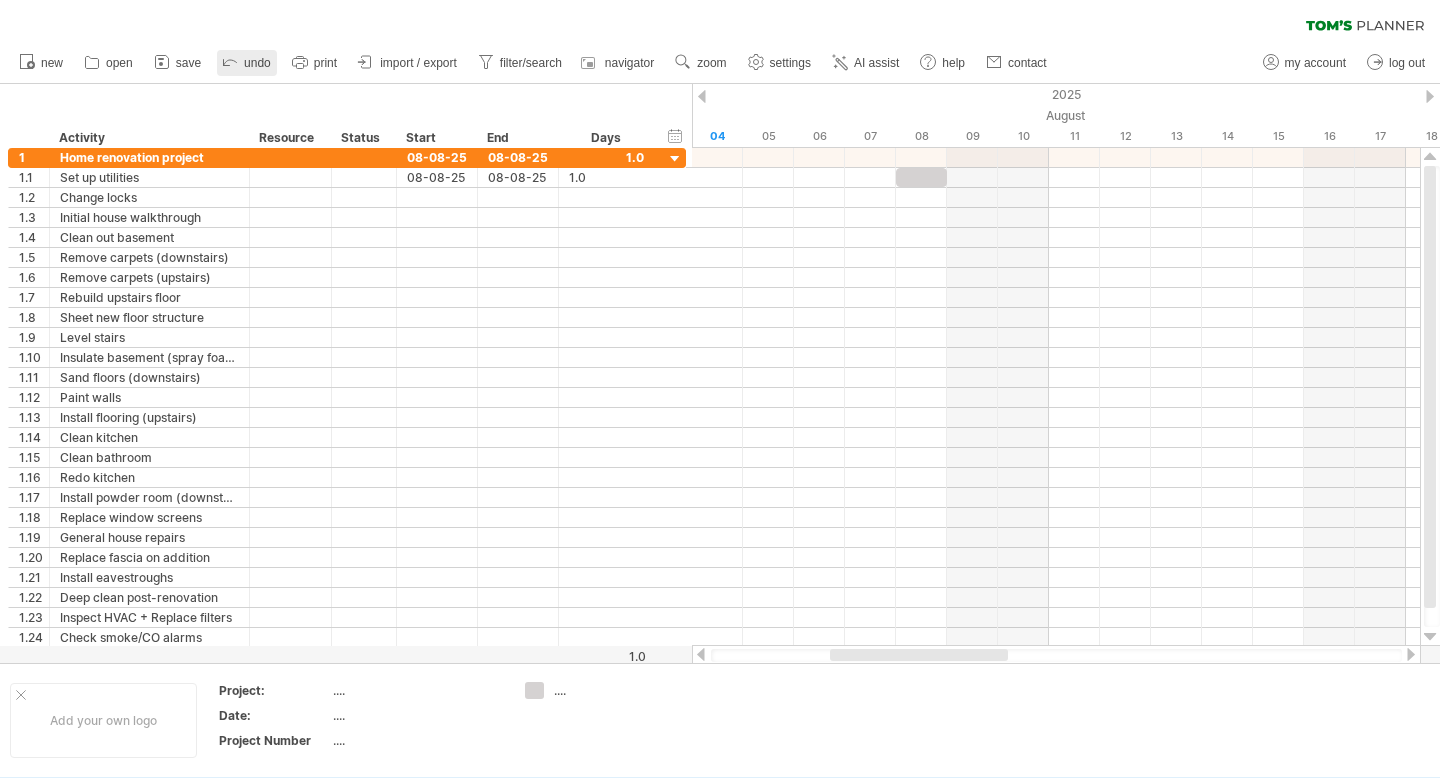 click on "undo" at bounding box center [247, 63] 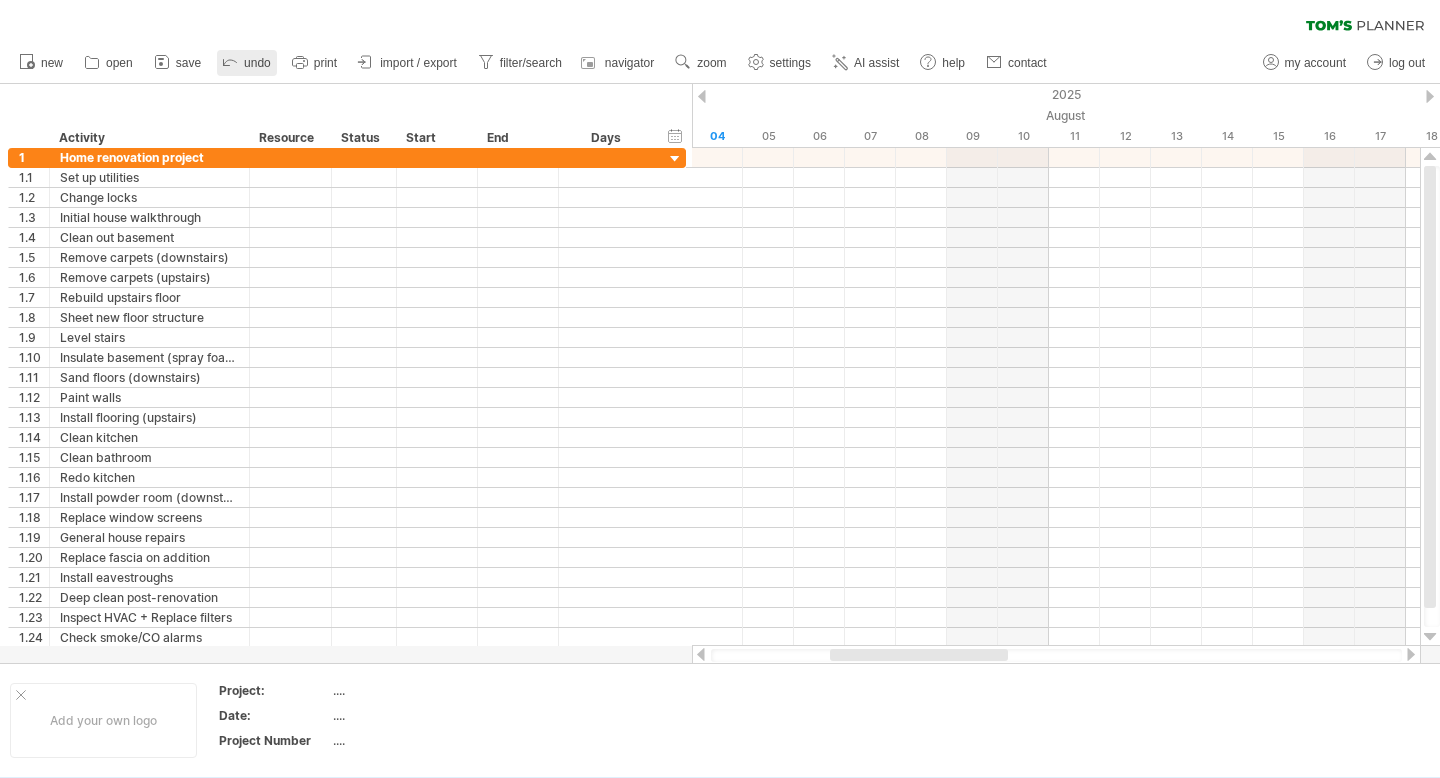 click on "undo" at bounding box center [247, 63] 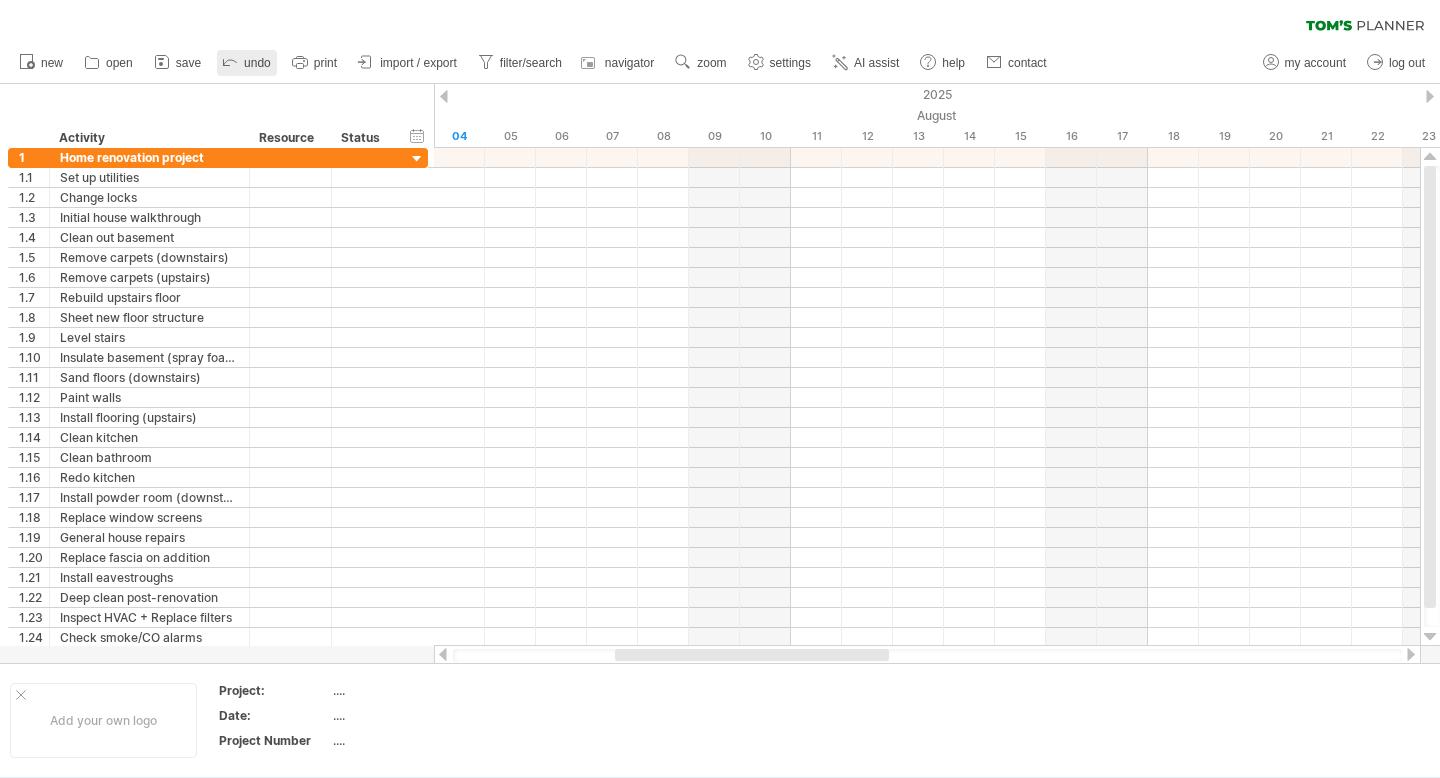 click on "undo" at bounding box center [247, 63] 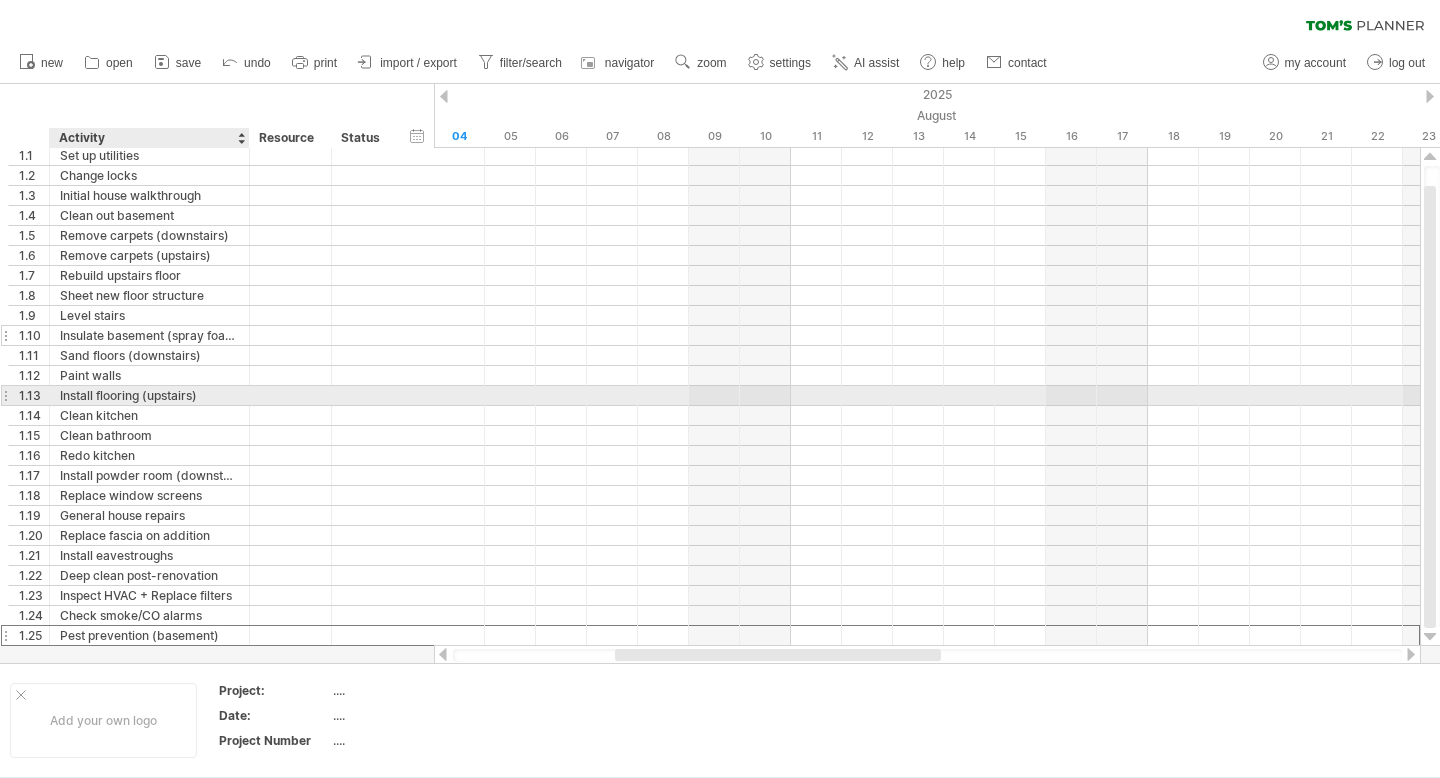 drag, startPoint x: 417, startPoint y: 634, endPoint x: 104, endPoint y: 341, distance: 428.74002 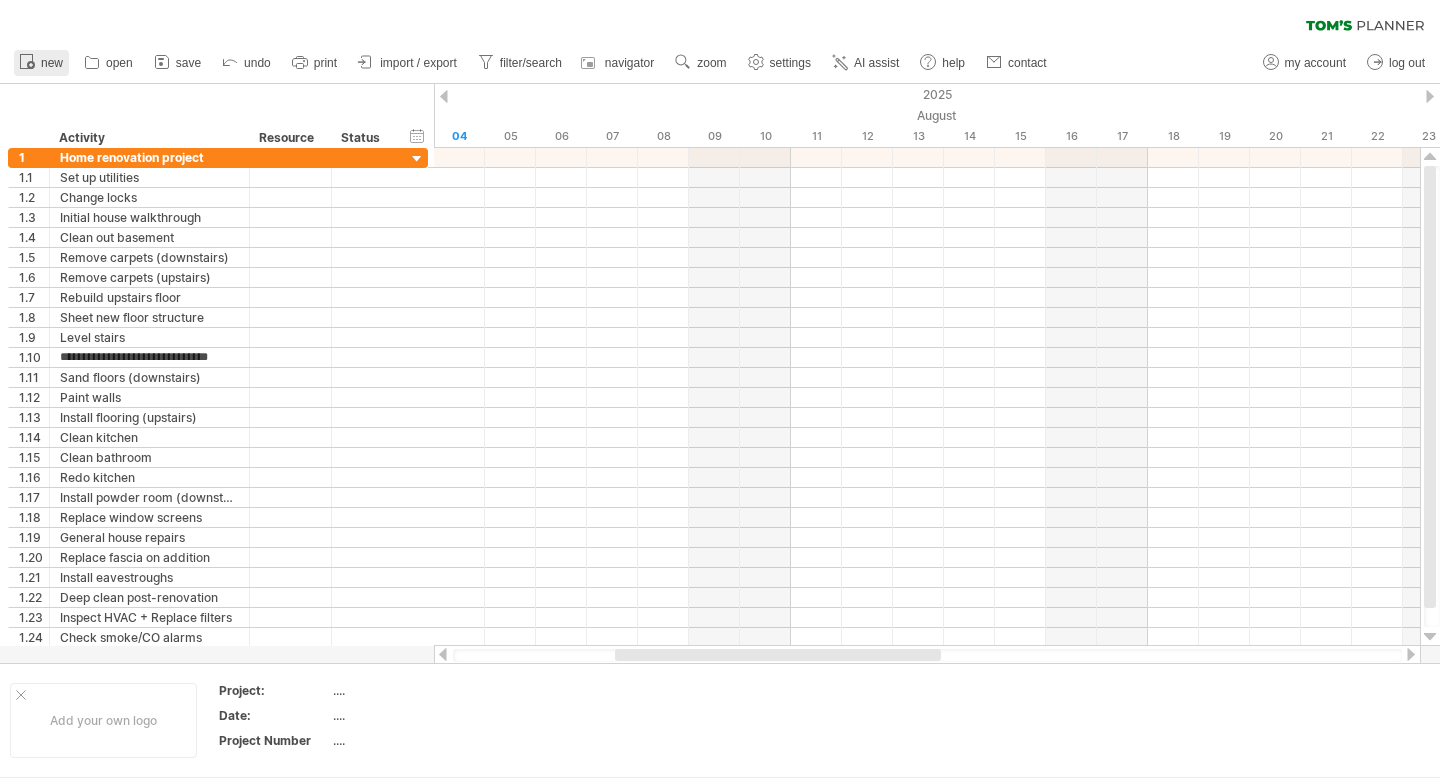 click on "new" at bounding box center [41, 63] 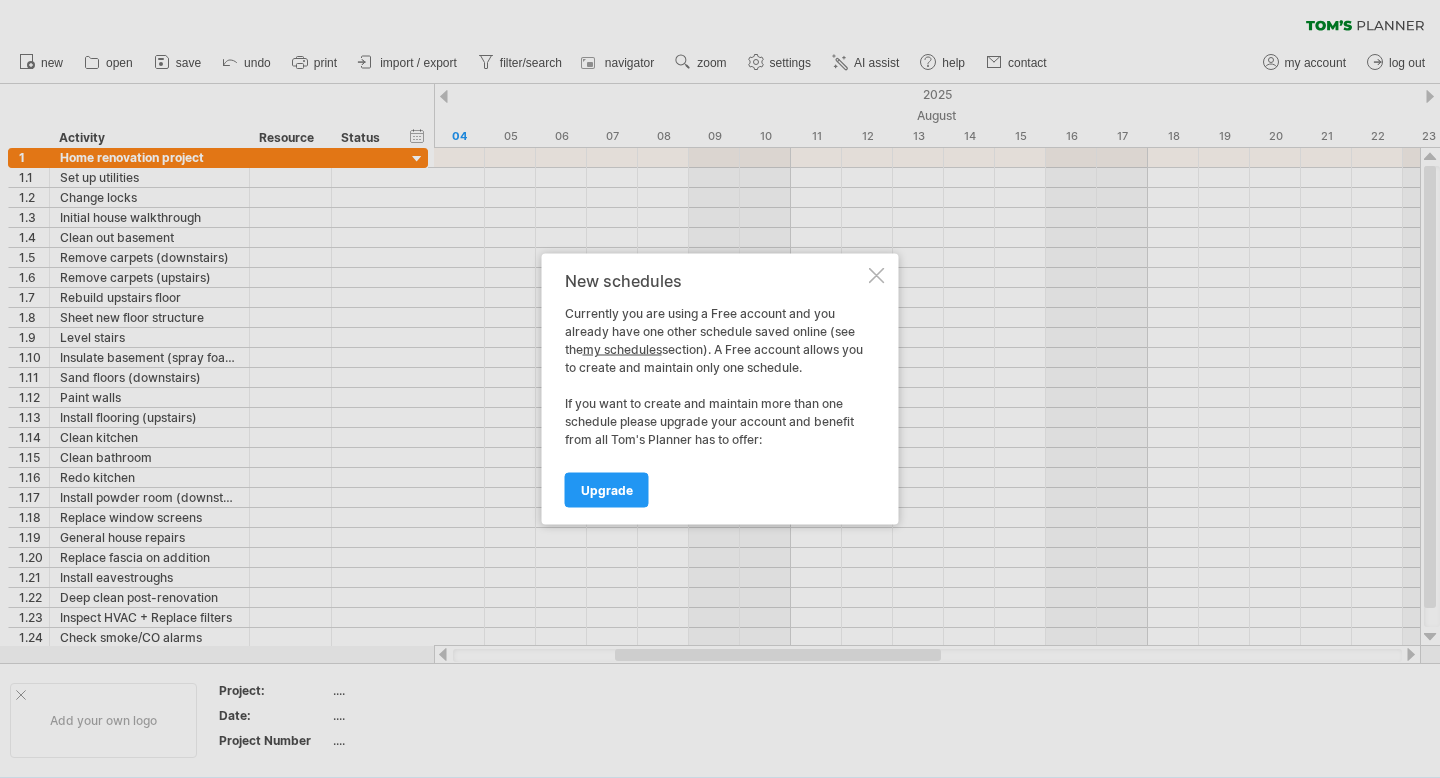 click at bounding box center [877, 276] 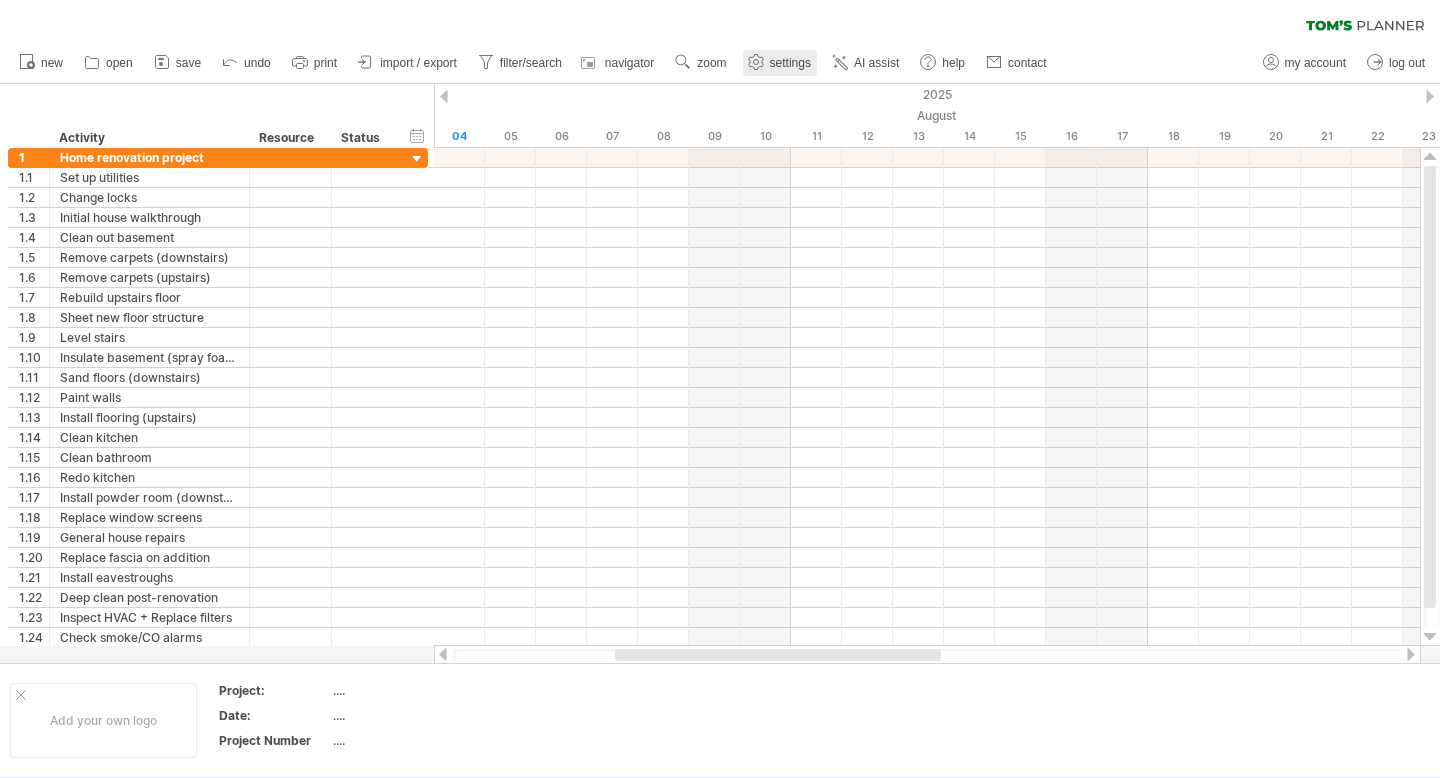 click on "settings" at bounding box center [790, 63] 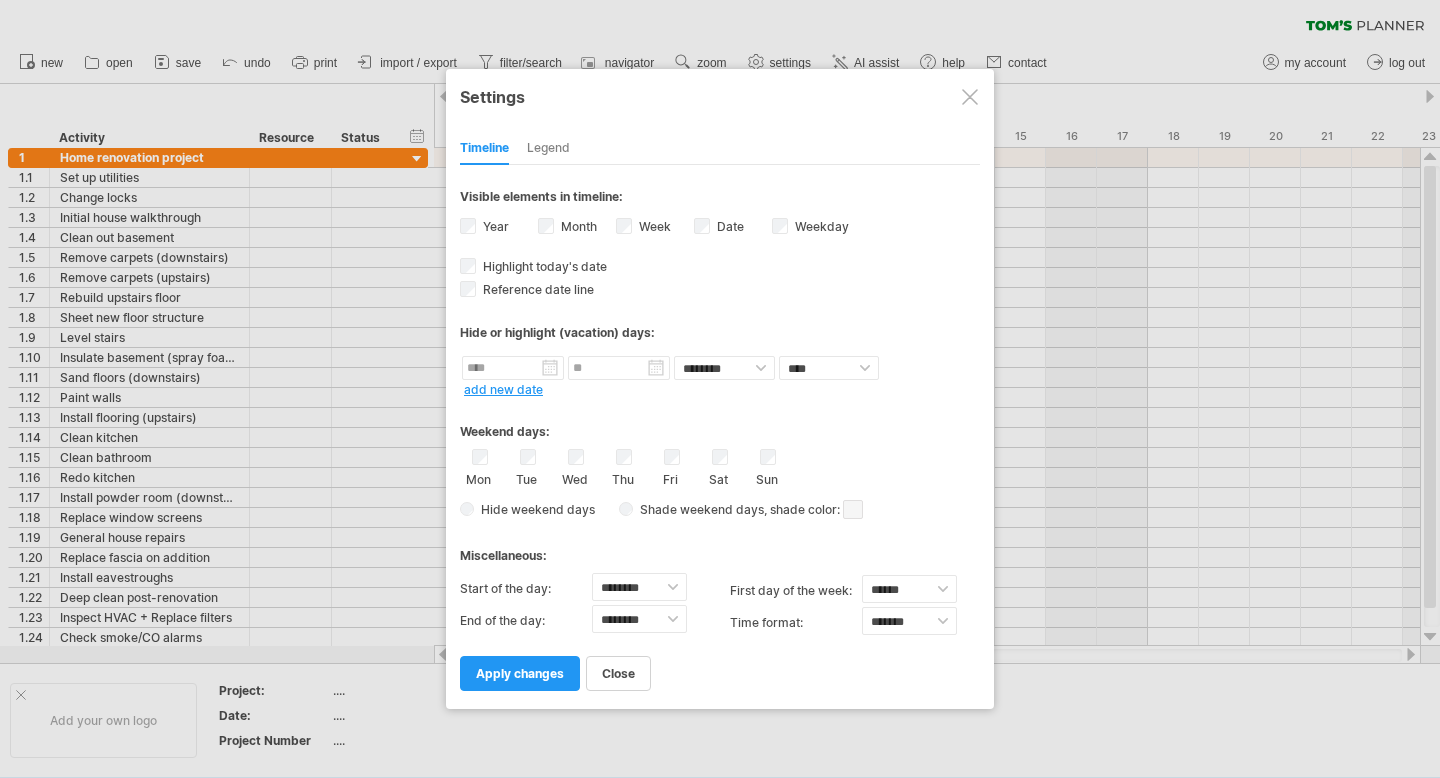 click at bounding box center (970, 97) 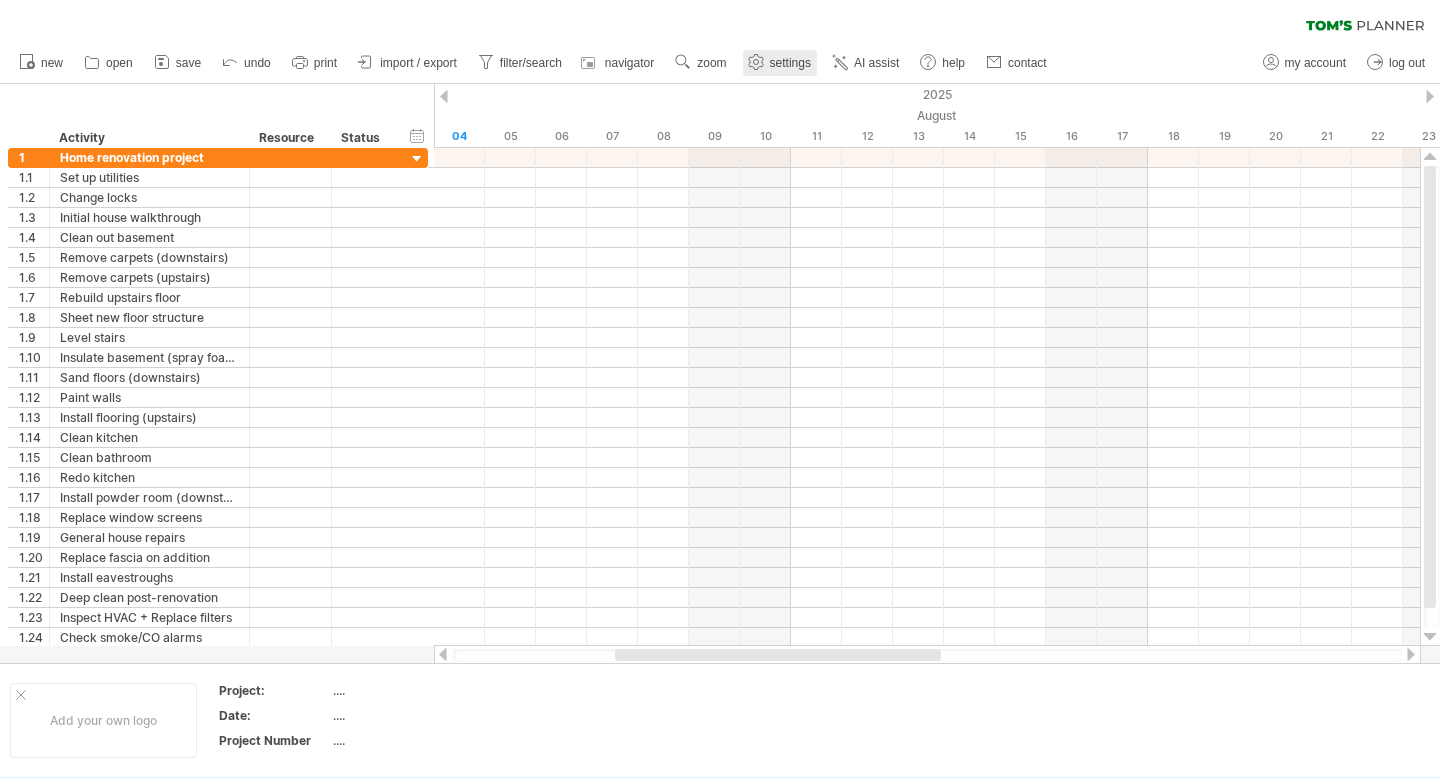 click on "settings" at bounding box center (790, 63) 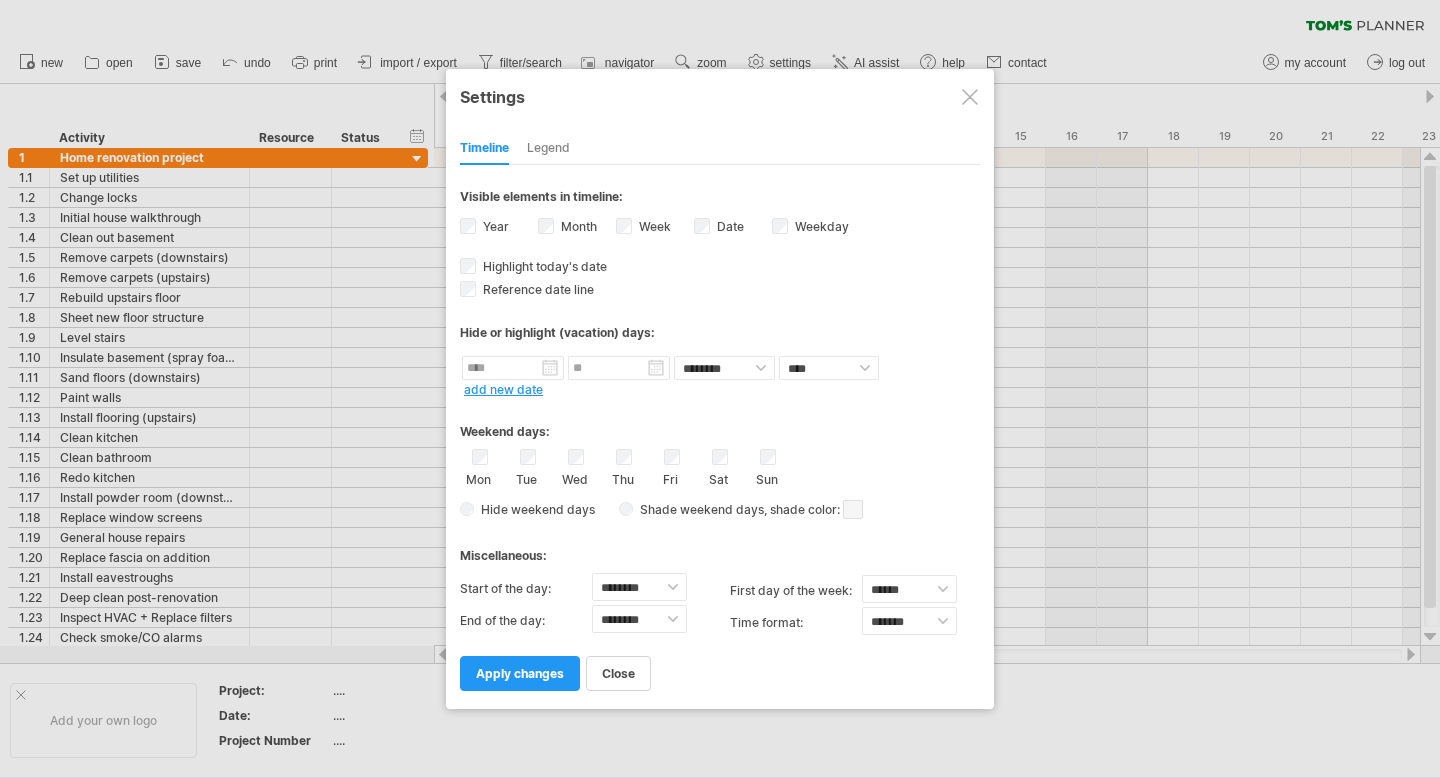 click at bounding box center (970, 97) 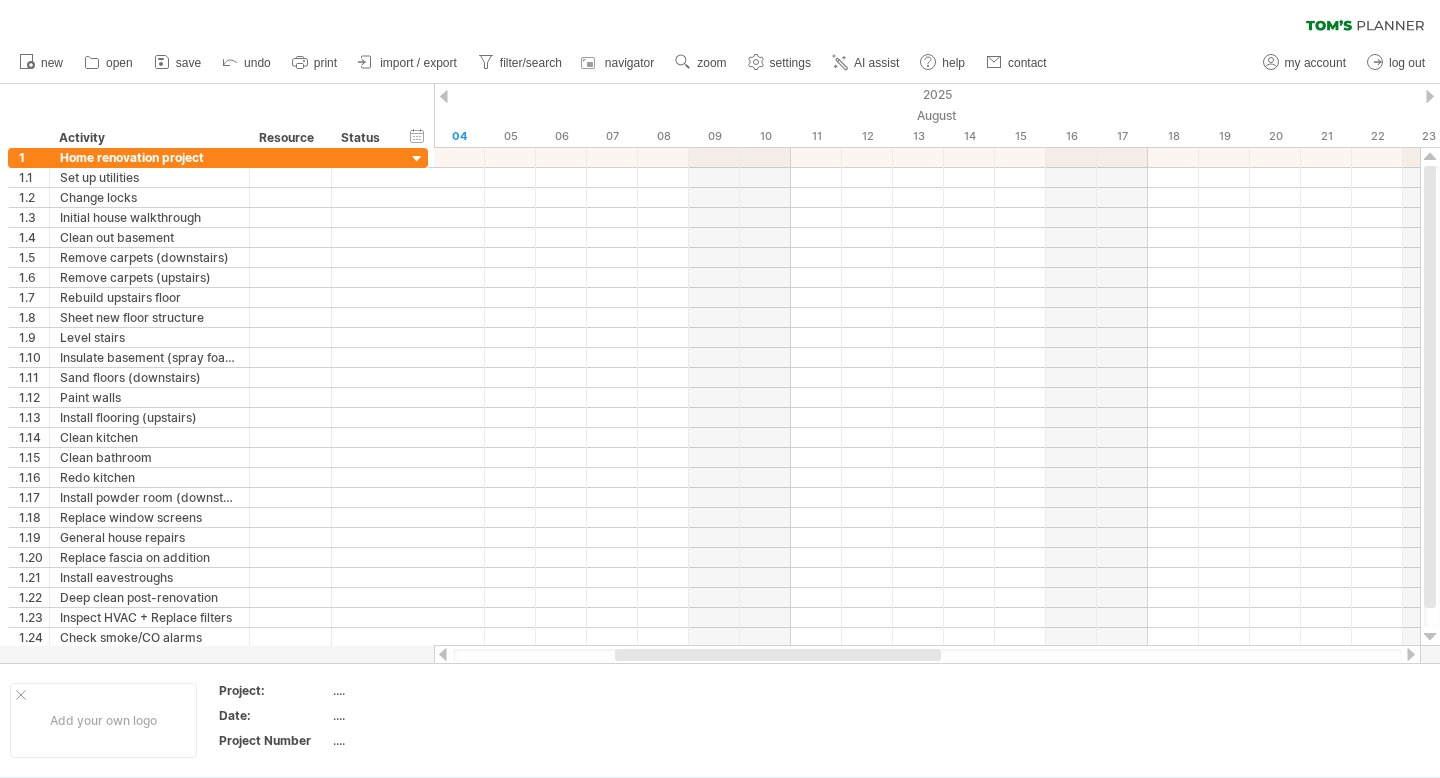 click 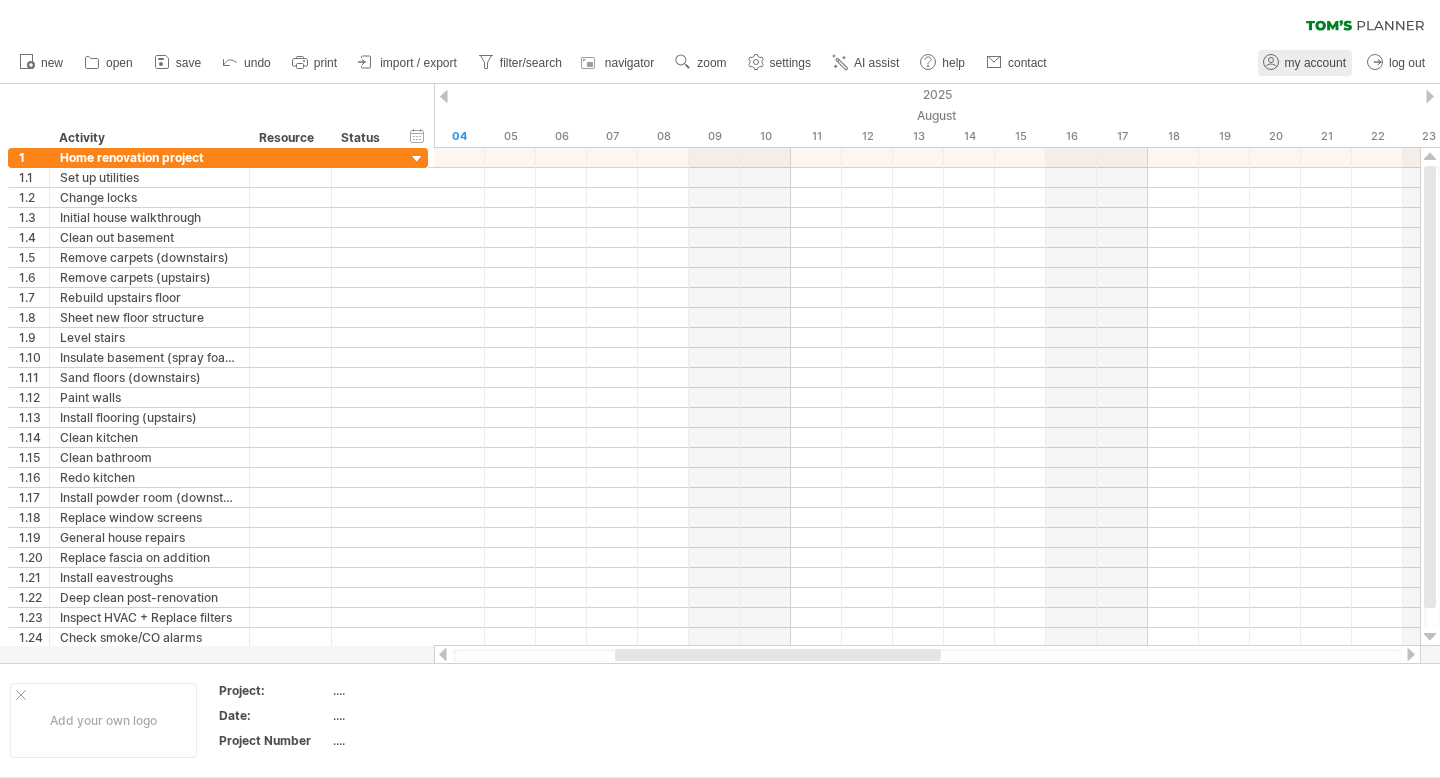click on "my account" at bounding box center [1315, 63] 